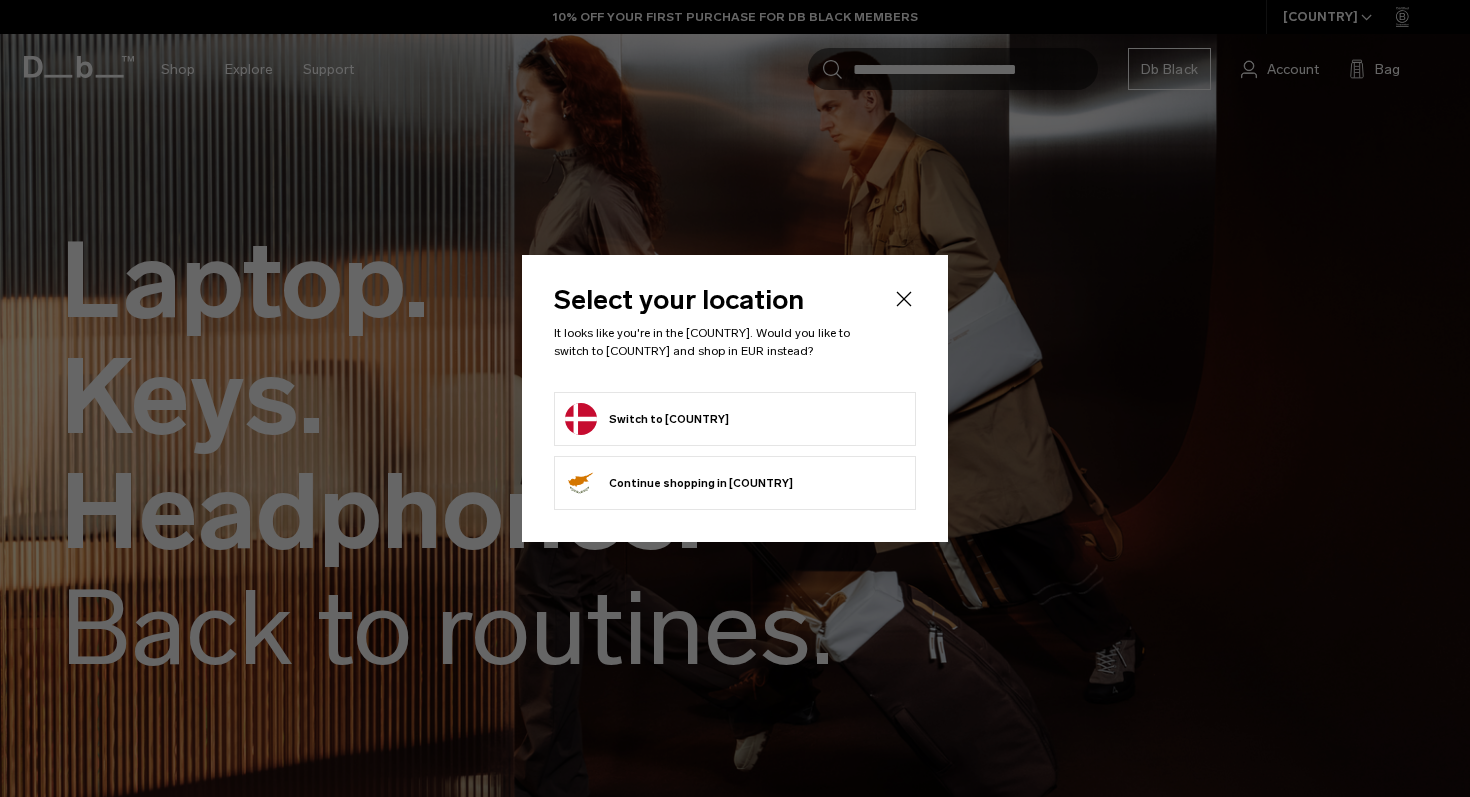 scroll, scrollTop: 0, scrollLeft: 0, axis: both 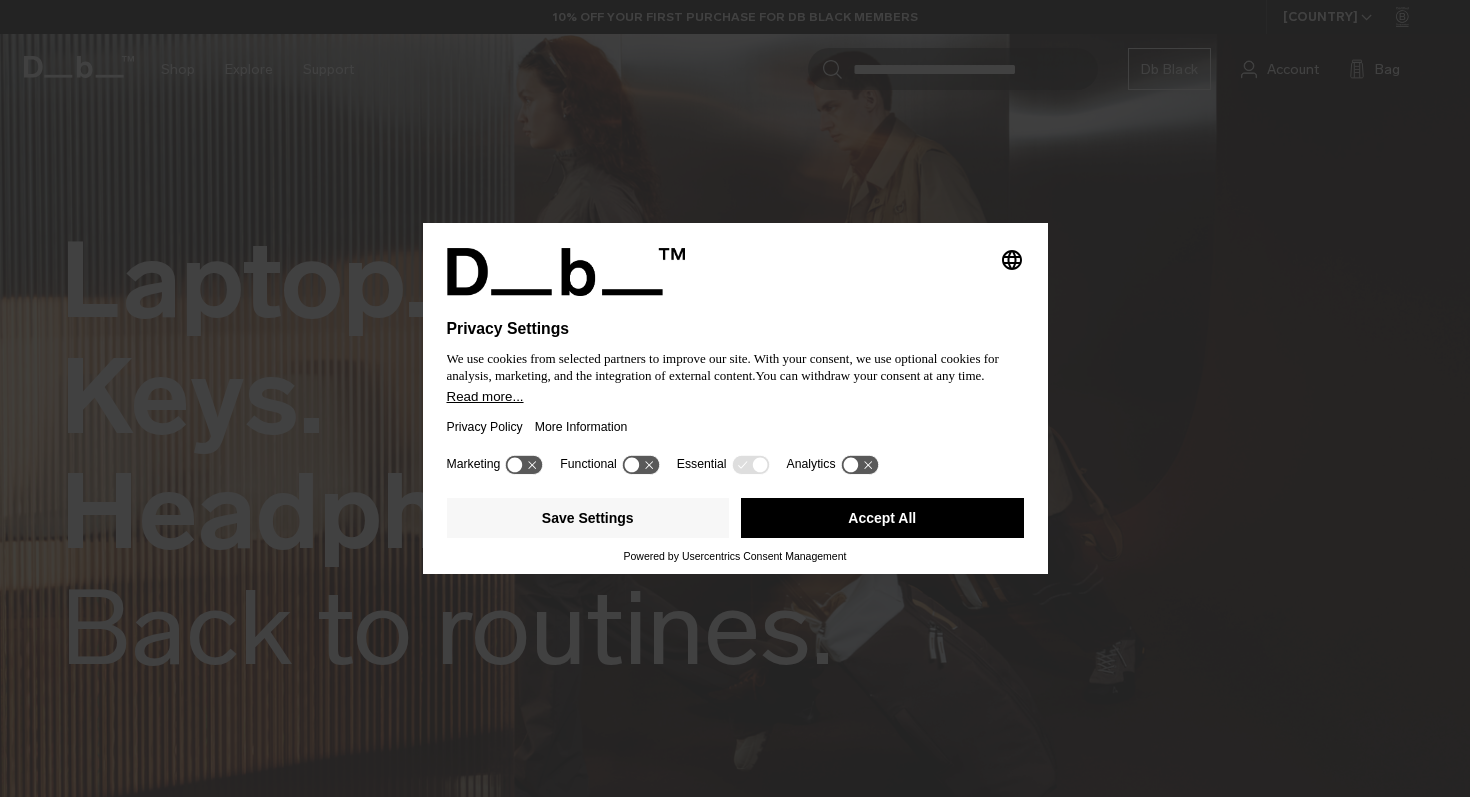 click on "Skip to content
Summer Sale Ends In:
00
days,
00
hours,
00
minutes ,
00
seconds
BUY NOW, PAY LATER WITH KLARNA
10% OFF YOUR FIRST PURCHASE FOR DB BLACK MEMBERS
FREE SHIPPING FOR DB BLACK MEMBERS
FREE RETURNS FOR DB BLACK MEMBERS
LIMITED LIFETIME WARRANTY FOR DB BLACK MEMBERS
BUY NOW, PAY LATER WITH KLARNA
10% OFF YOUR FIRST PURCHASE FOR DB BLACK MEMBERS
Summer Sale Ends In:
00
days,
00
hours,
00" at bounding box center (735, 398) 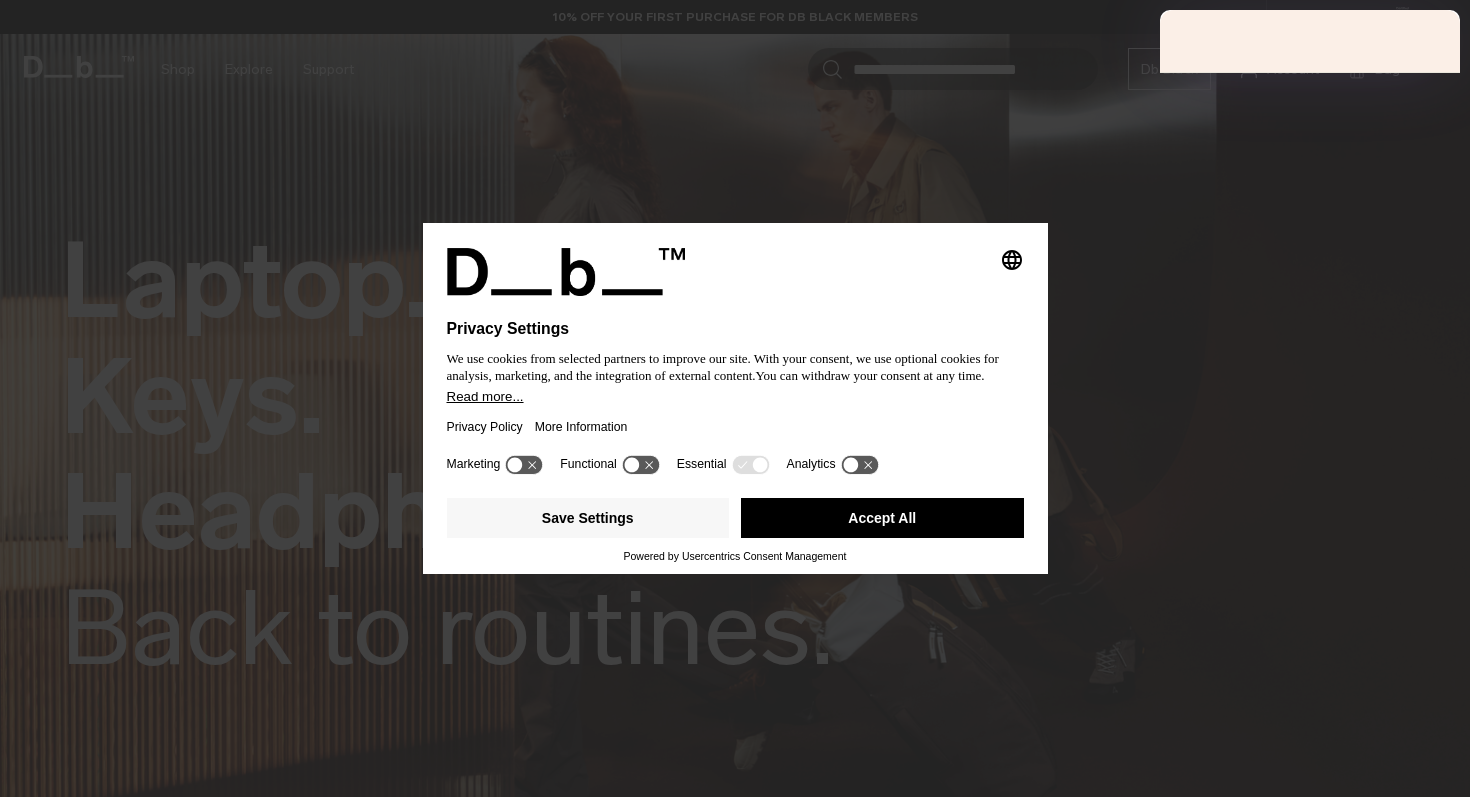 click on "Accept All" at bounding box center [882, 518] 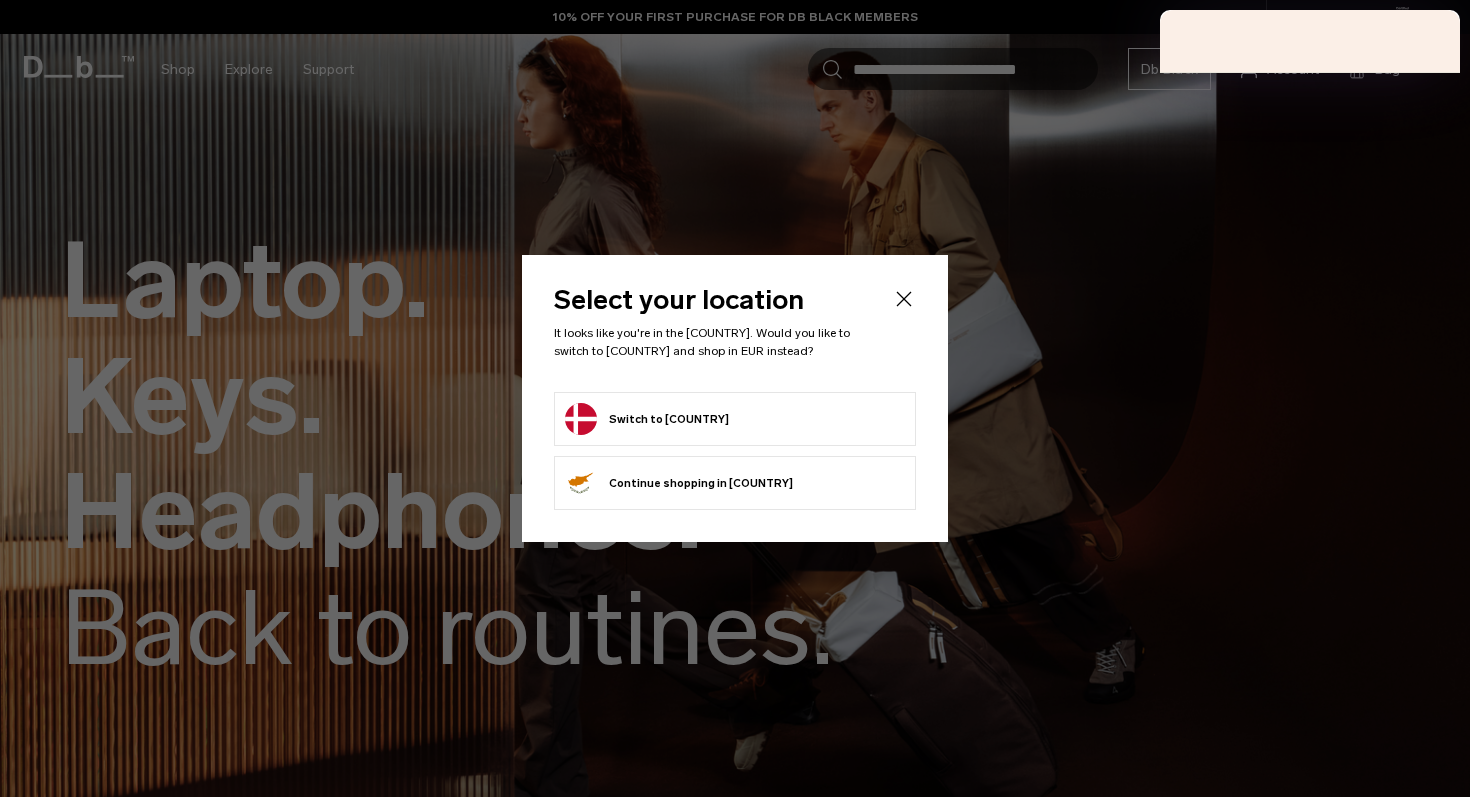 scroll, scrollTop: 0, scrollLeft: 0, axis: both 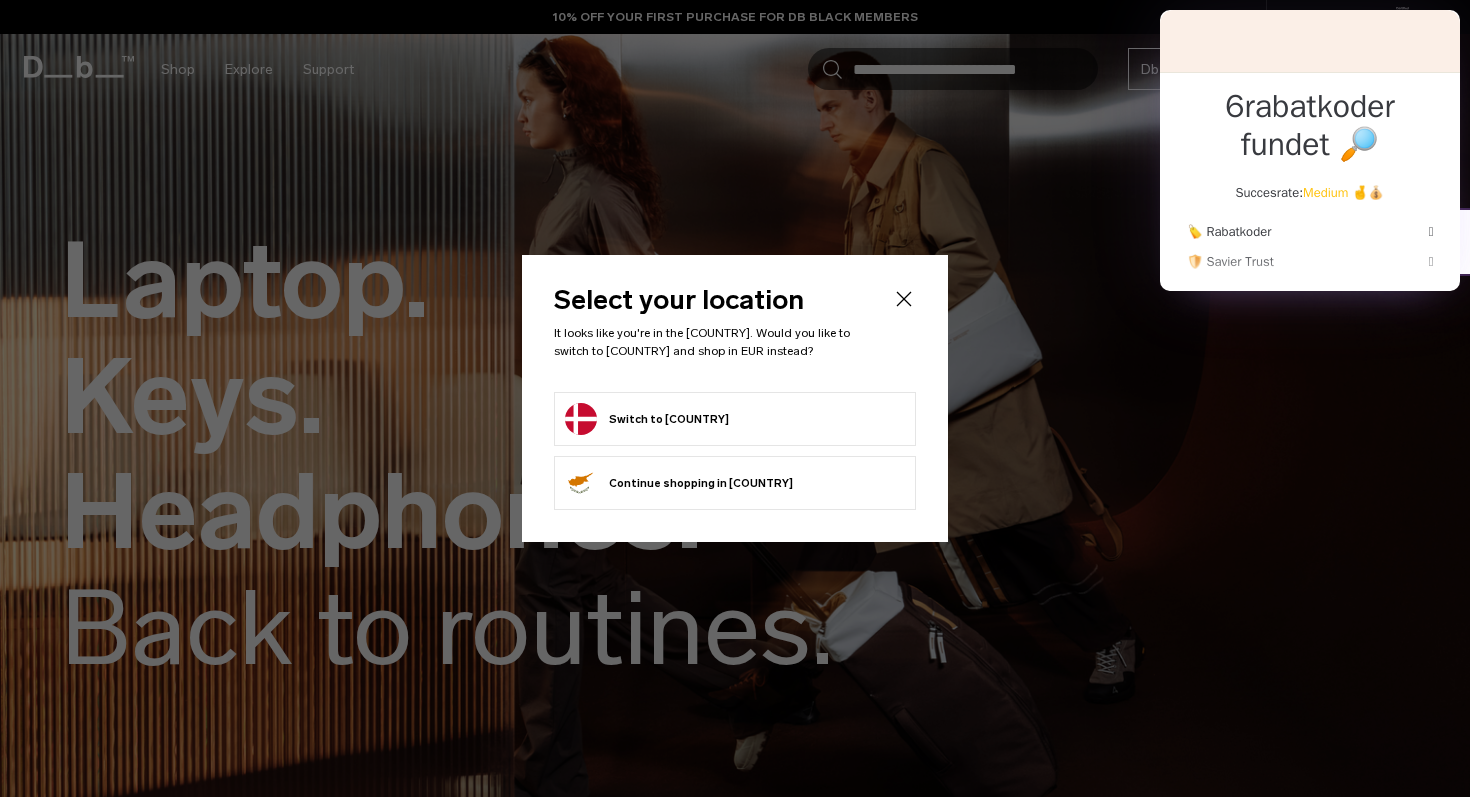 click on "Select your location
It looks like you're in the Denmark. Would you like to switch to Denmark and shop in EUR instead?
Switch to Denmark
Continue browsing Cyprus store
Continue shopping in Cyprus" 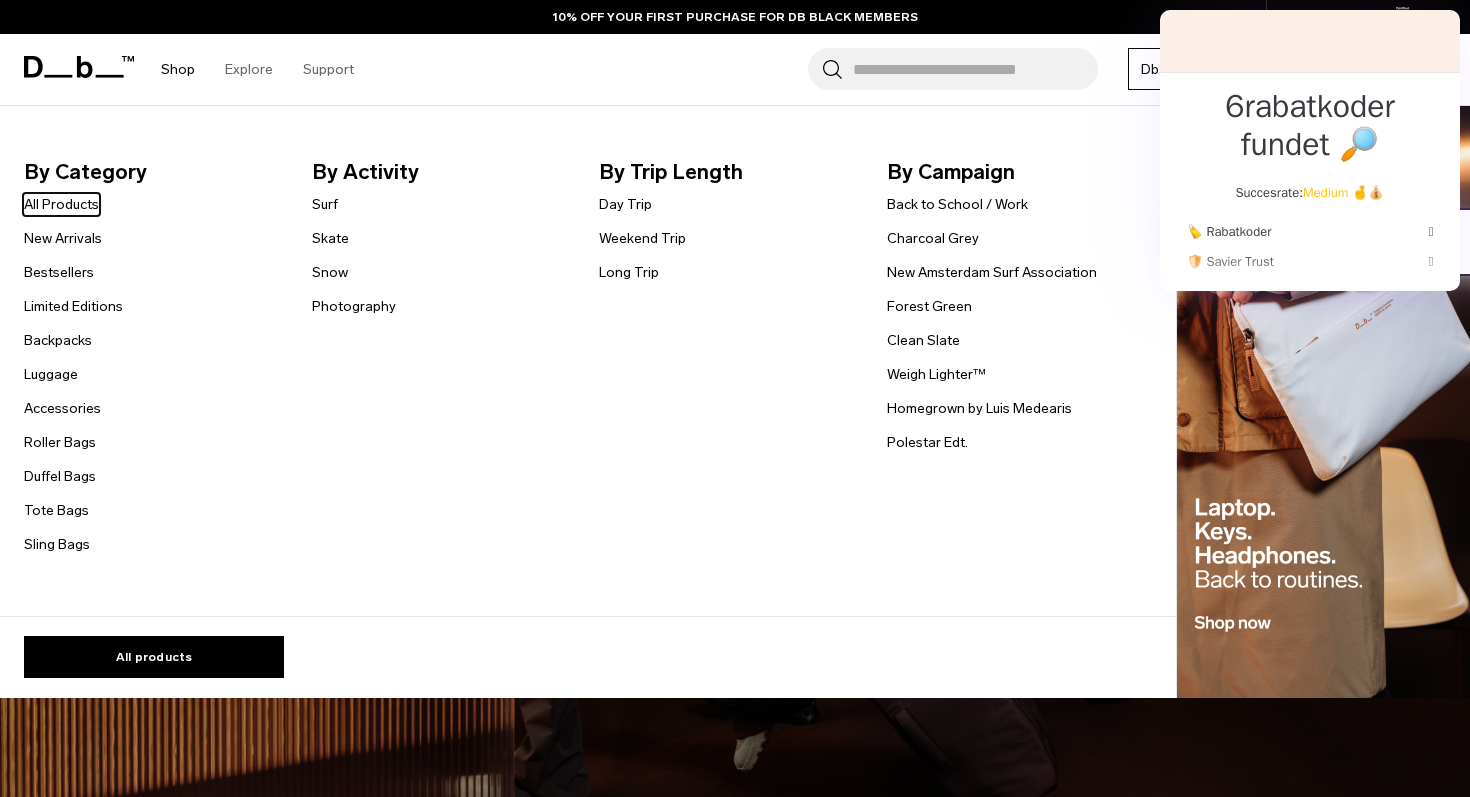 click on "Shop" at bounding box center [178, 69] 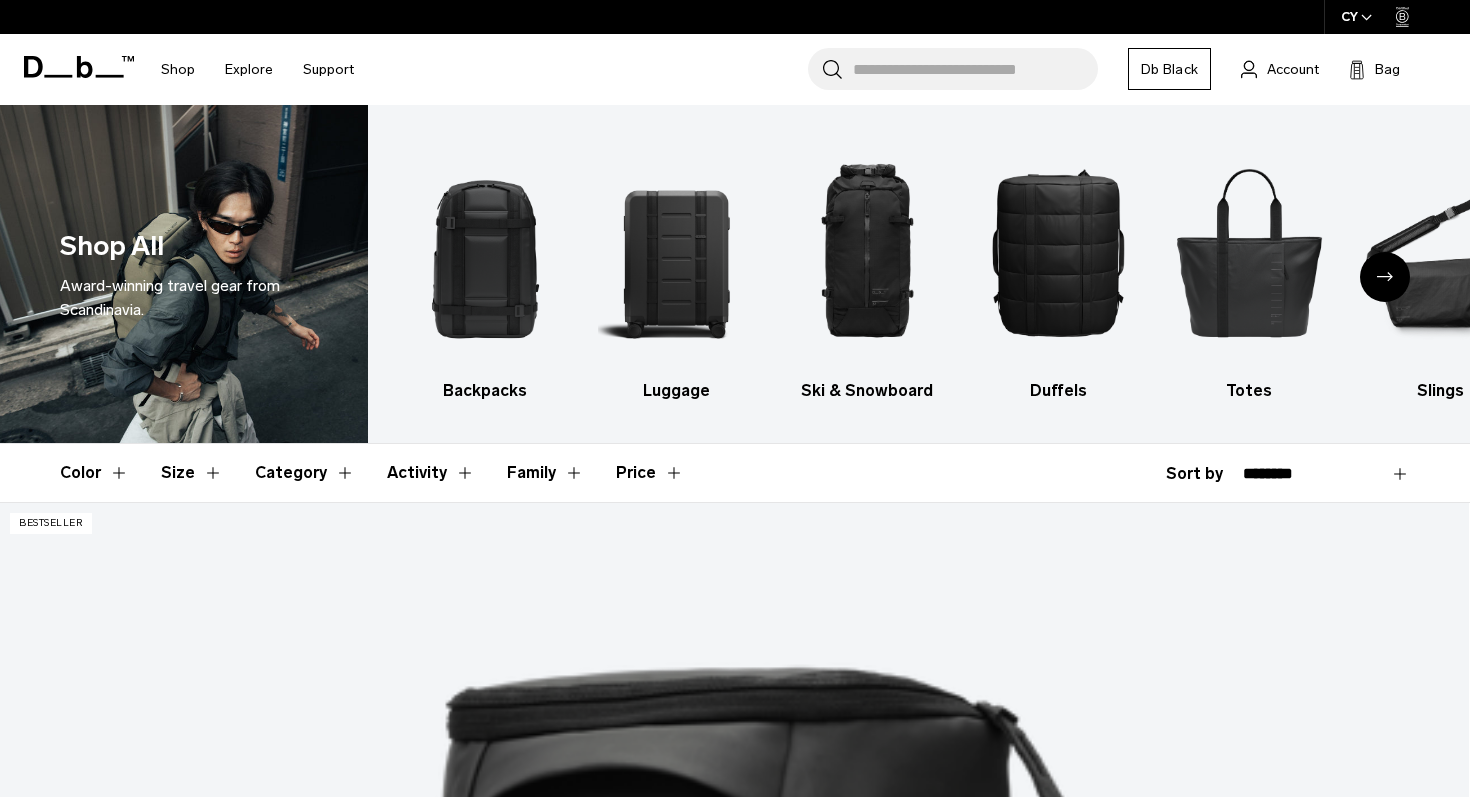 scroll, scrollTop: 179, scrollLeft: 0, axis: vertical 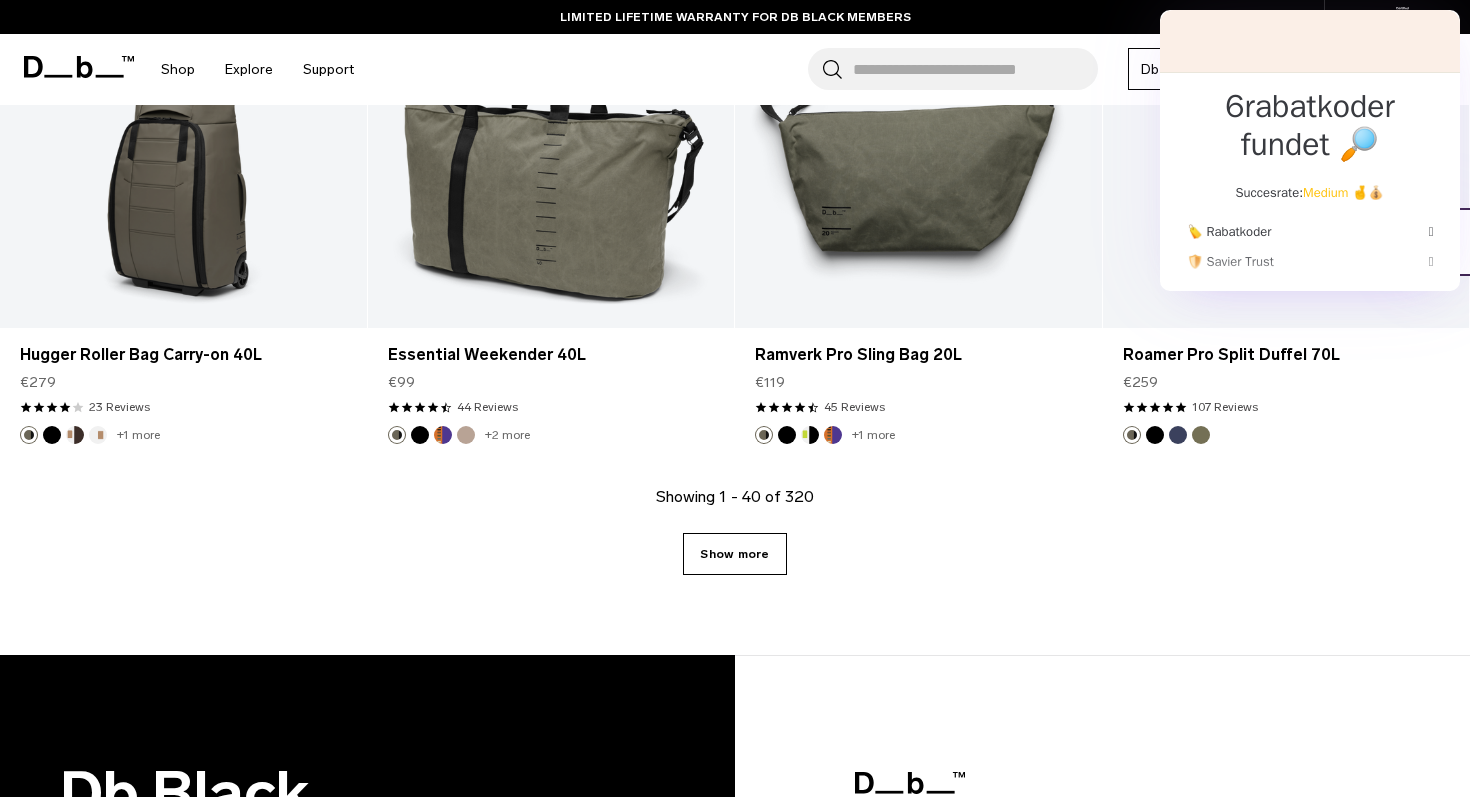click on "Show more" at bounding box center (734, 554) 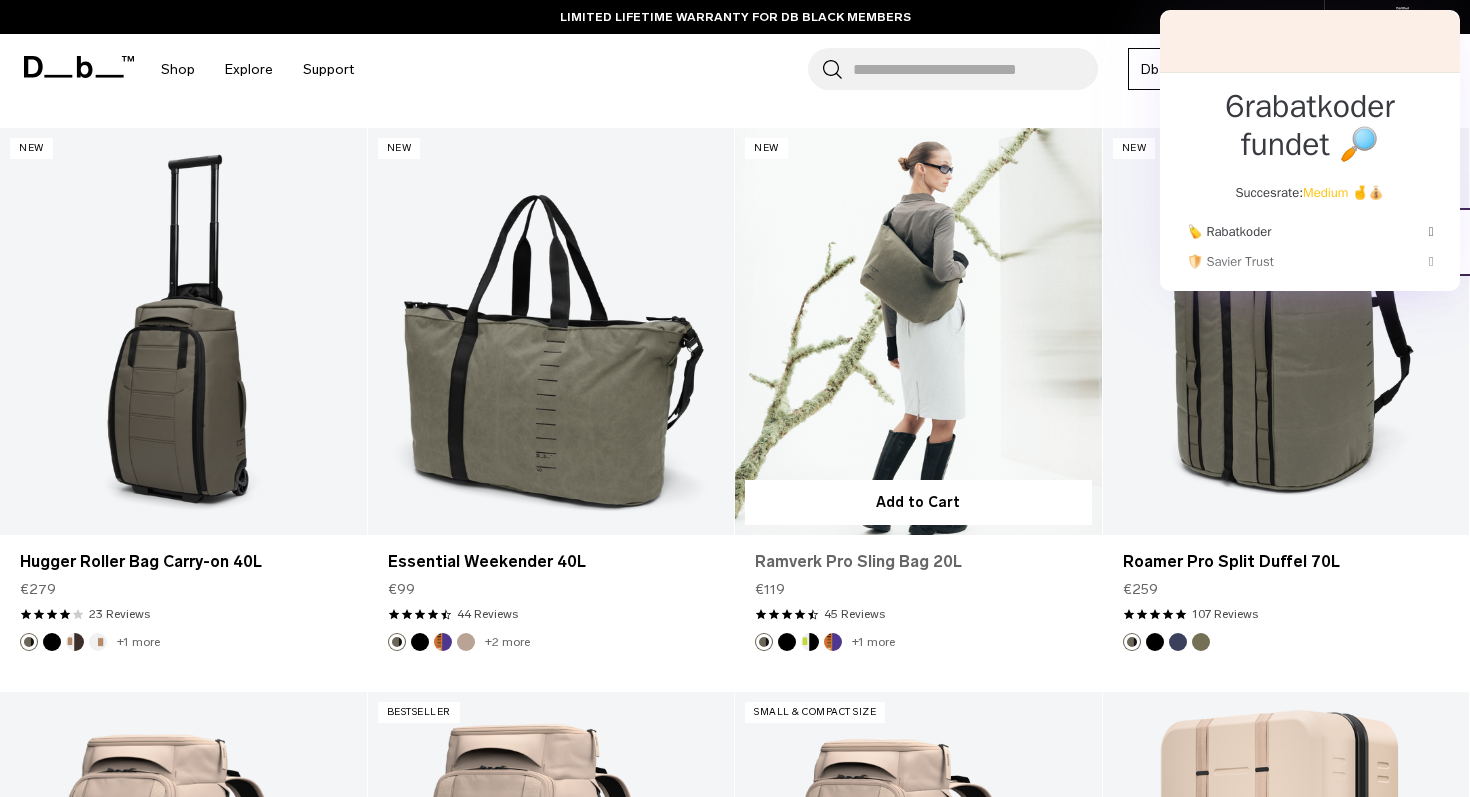 scroll, scrollTop: 6225, scrollLeft: 0, axis: vertical 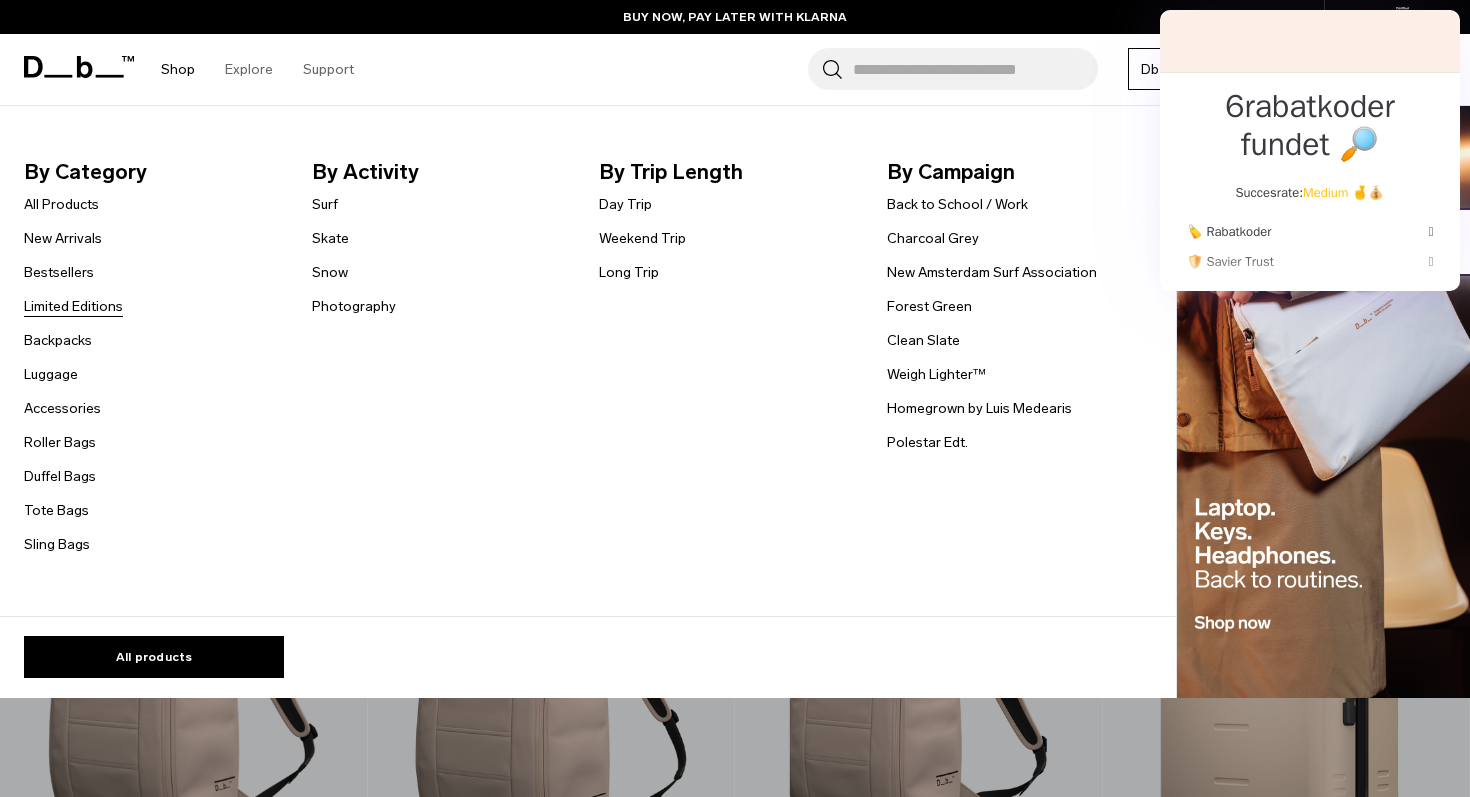 click on "Limited Editions" at bounding box center (73, 306) 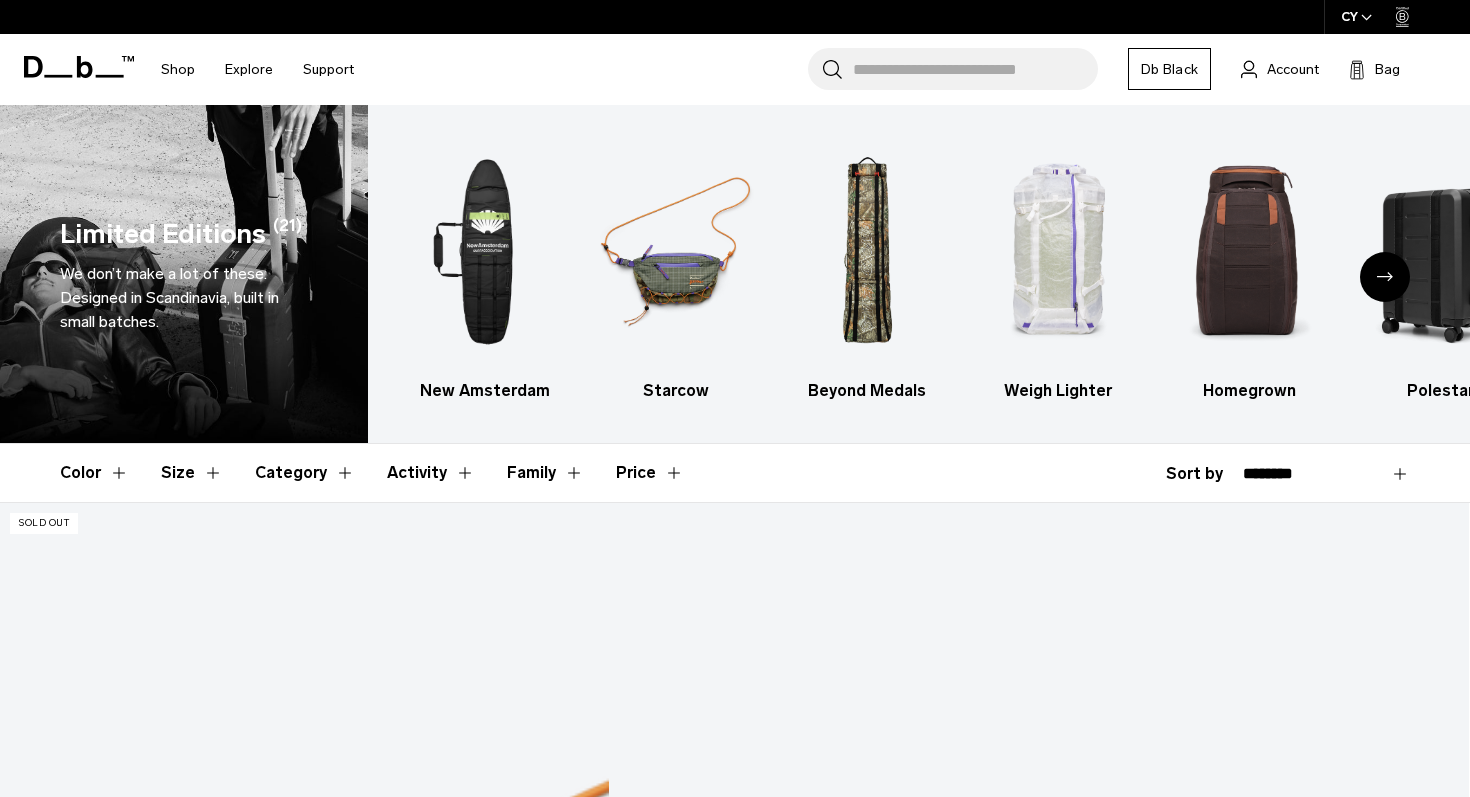 scroll, scrollTop: 0, scrollLeft: 0, axis: both 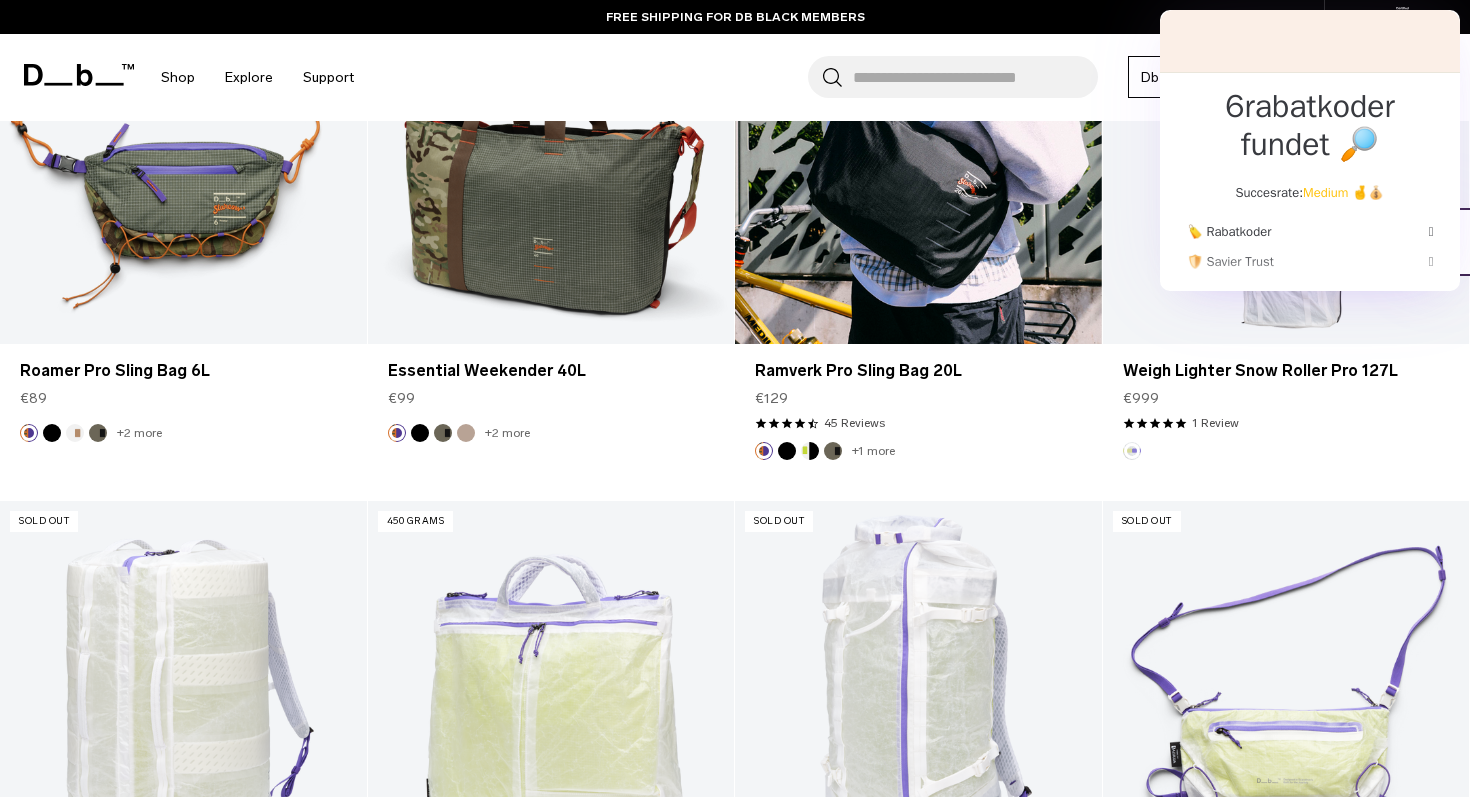 click at bounding box center [787, 451] 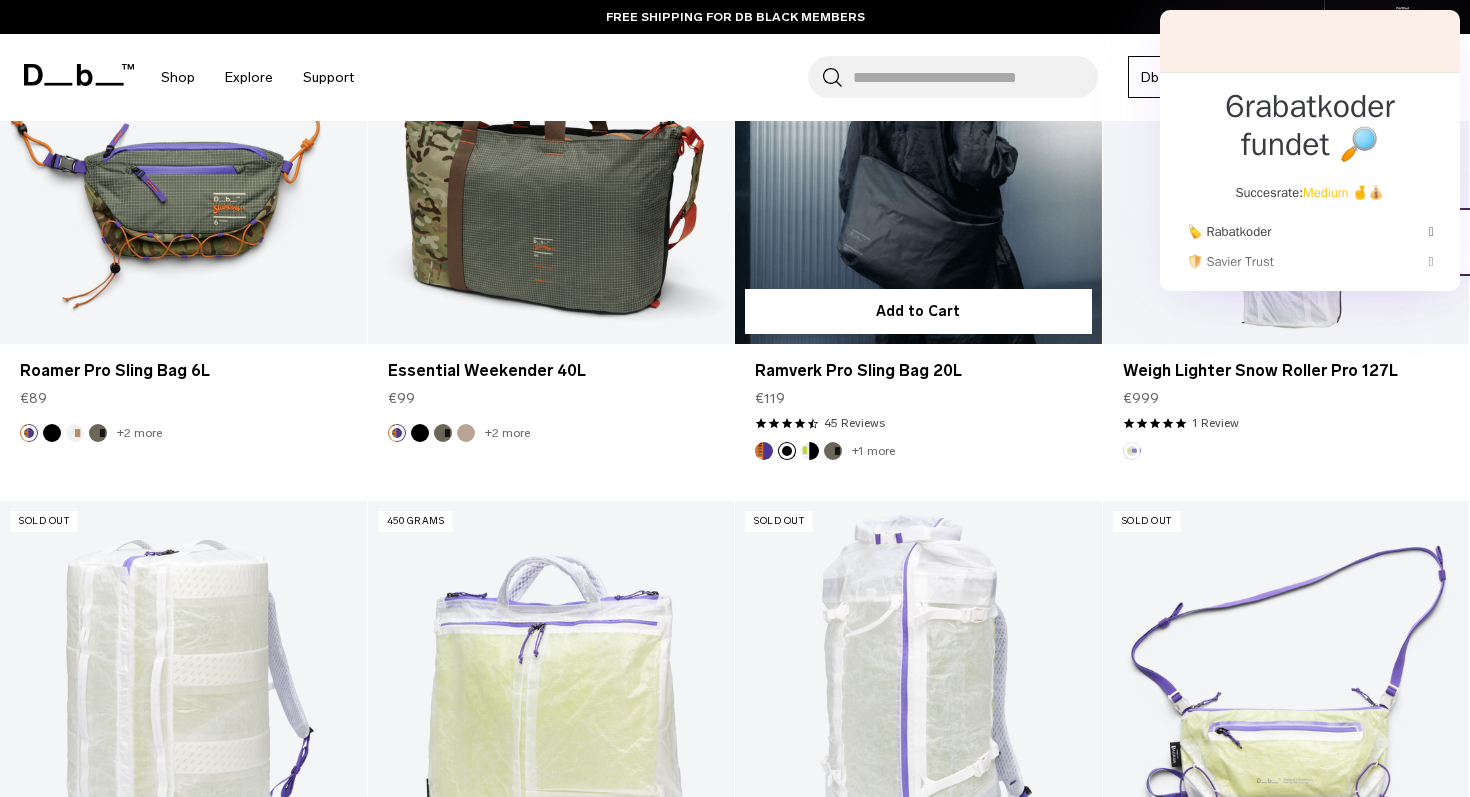 click at bounding box center (833, 451) 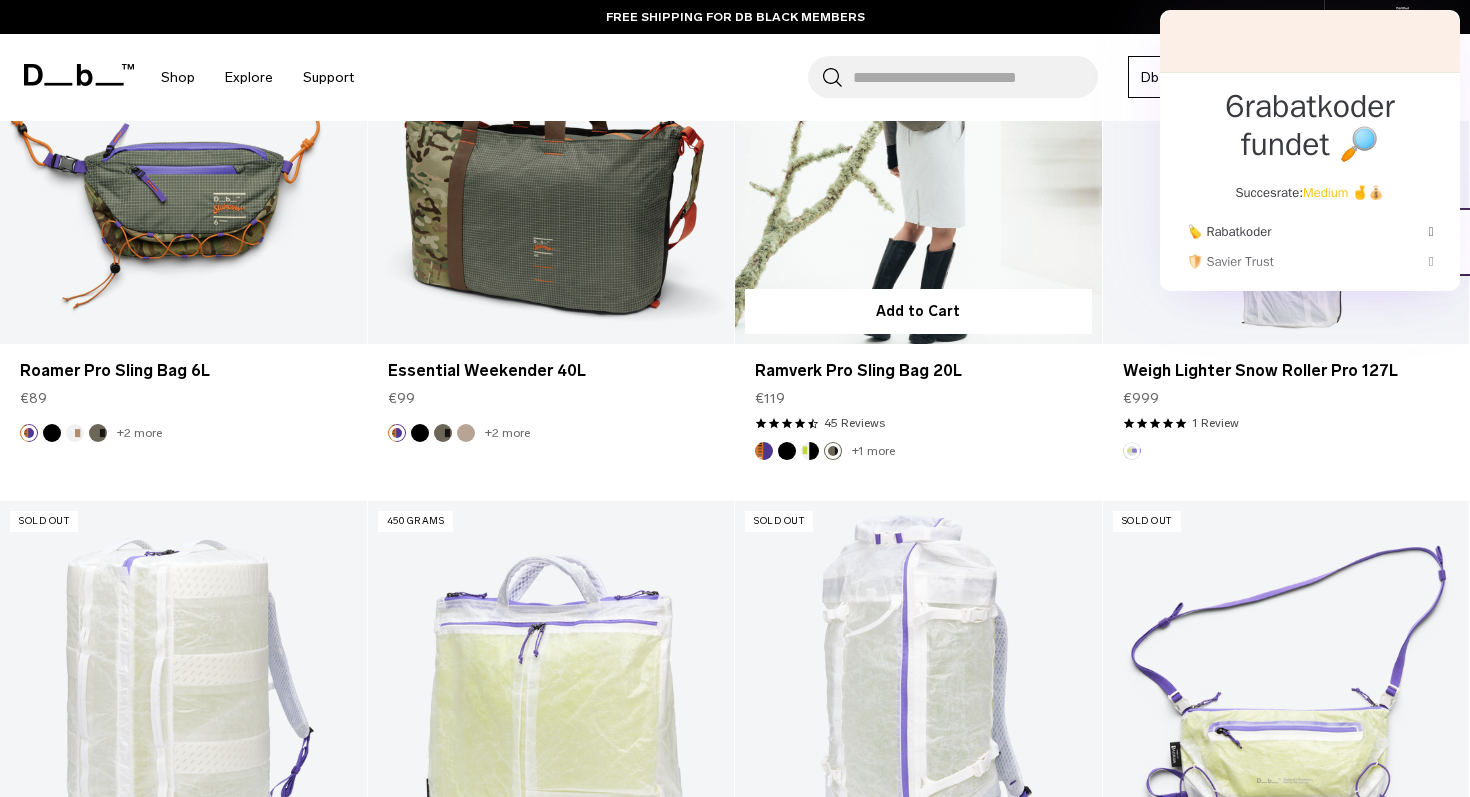 scroll, scrollTop: 443, scrollLeft: 0, axis: vertical 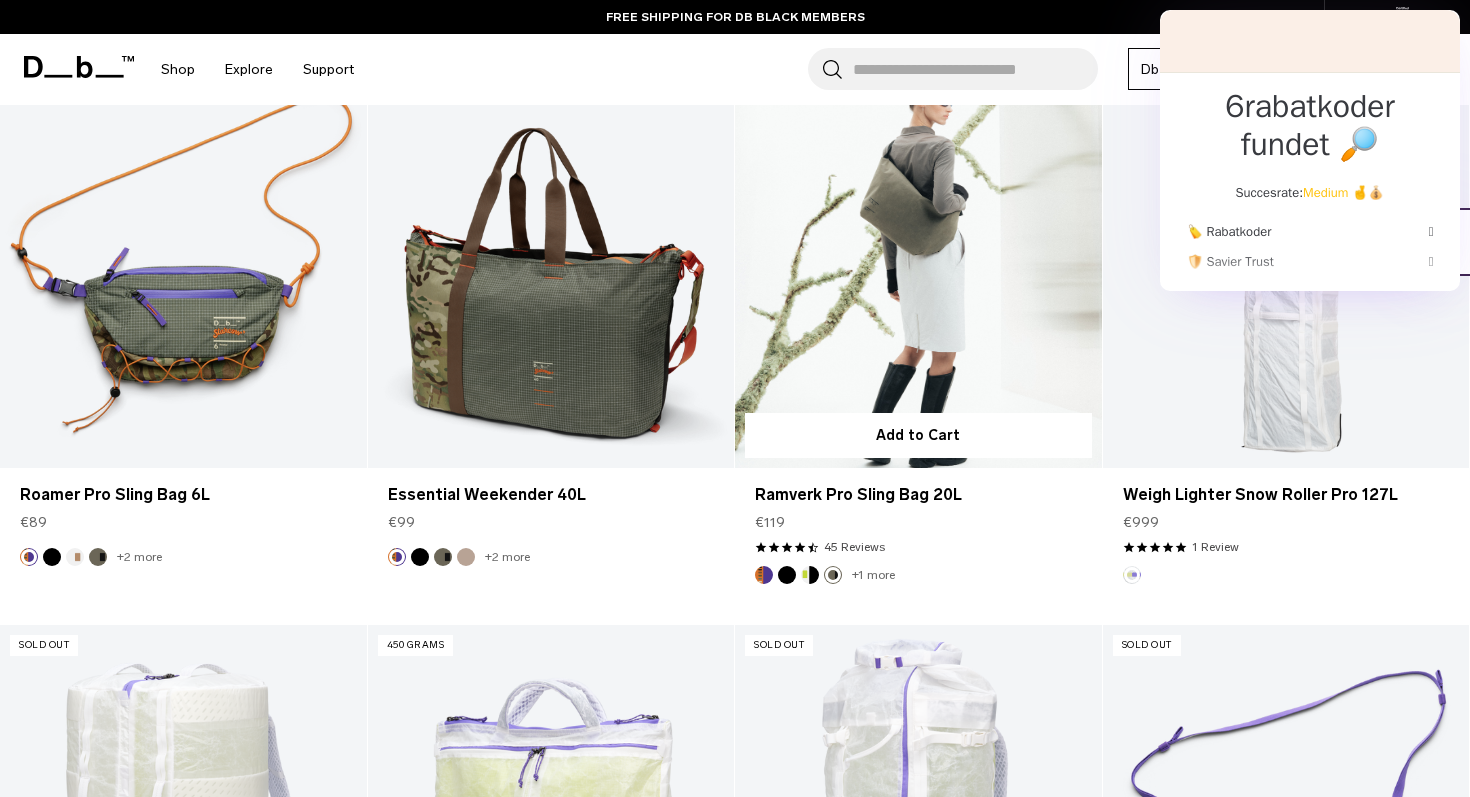 click at bounding box center (810, 575) 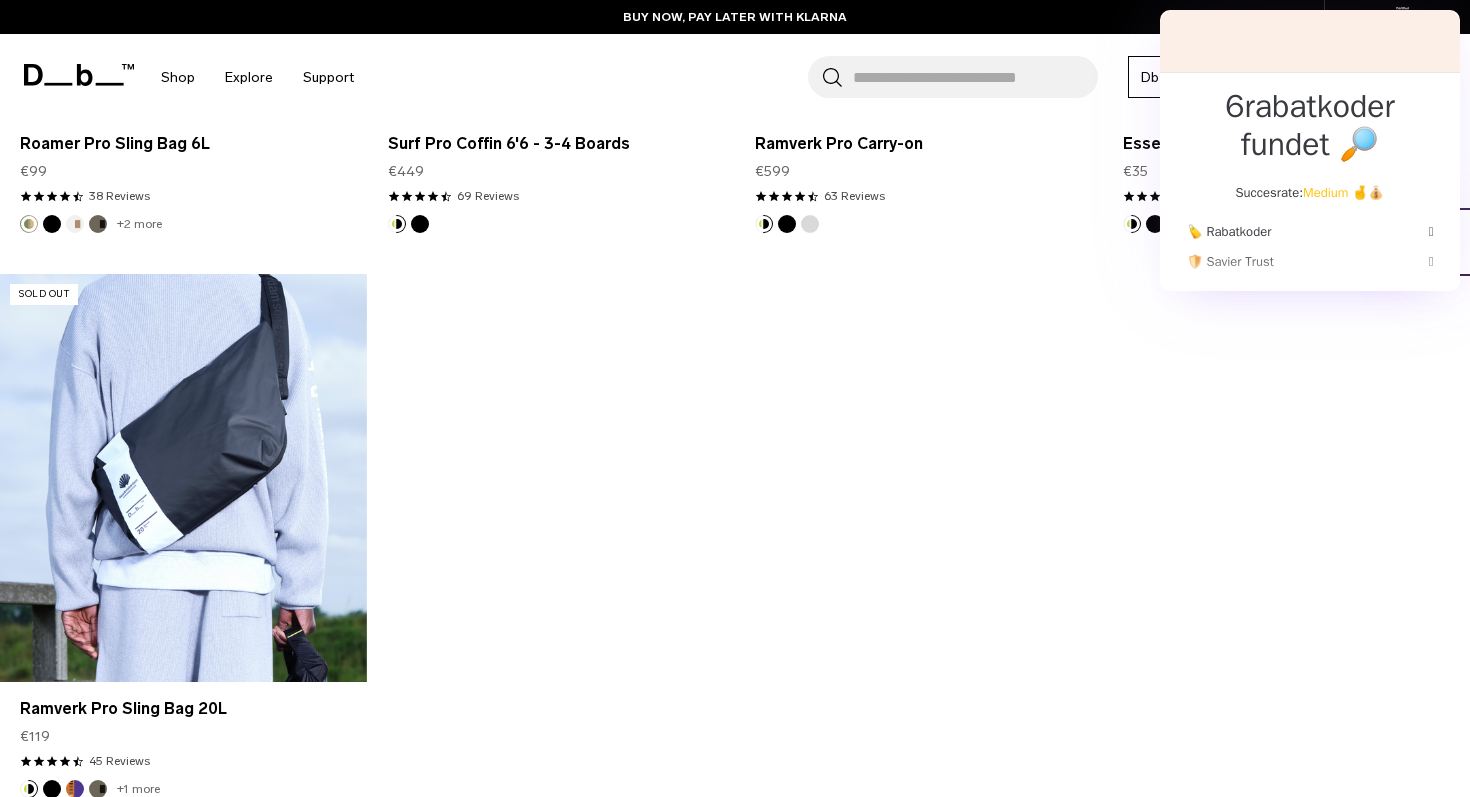scroll, scrollTop: 3248, scrollLeft: 0, axis: vertical 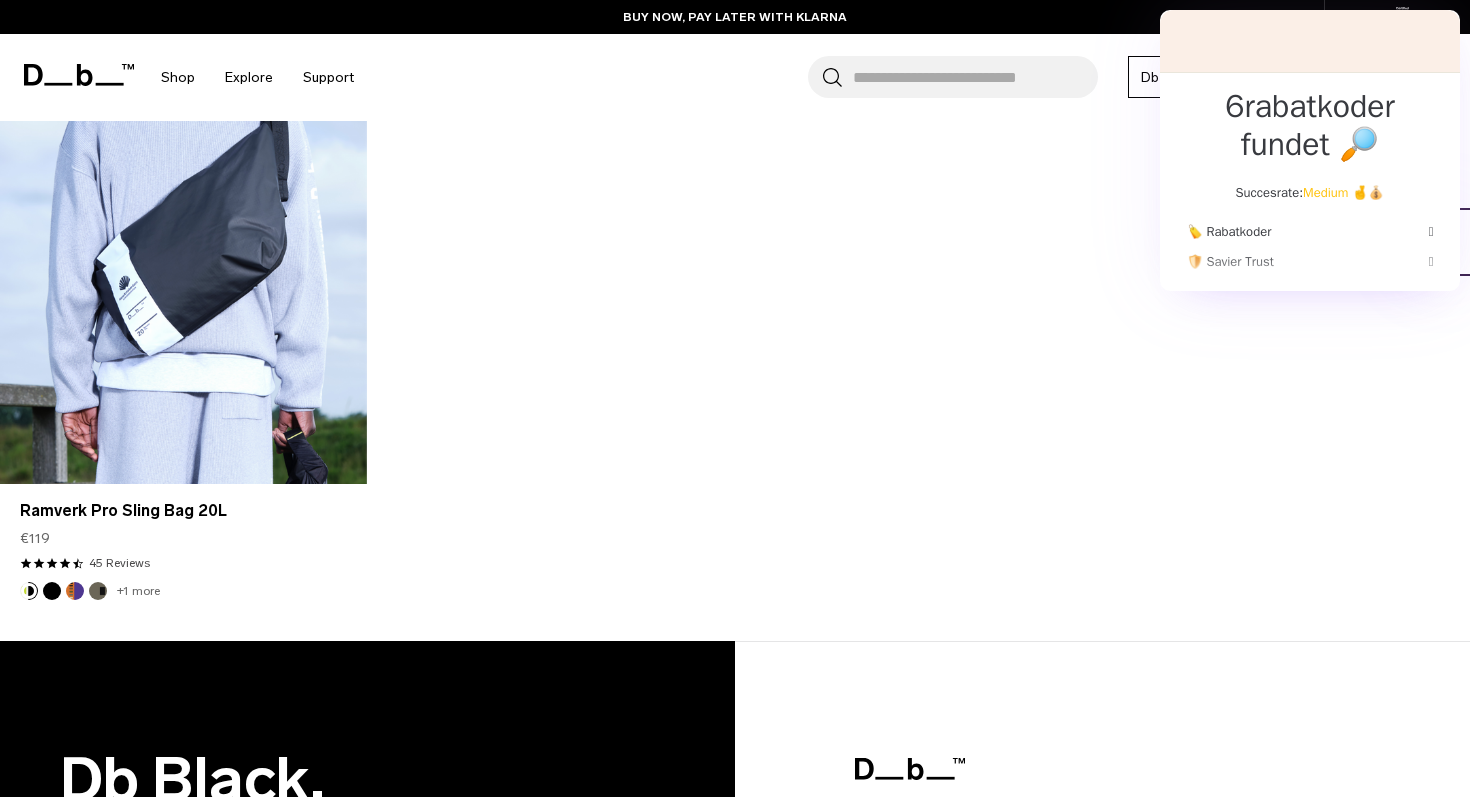 click on "+1 more" at bounding box center (138, 591) 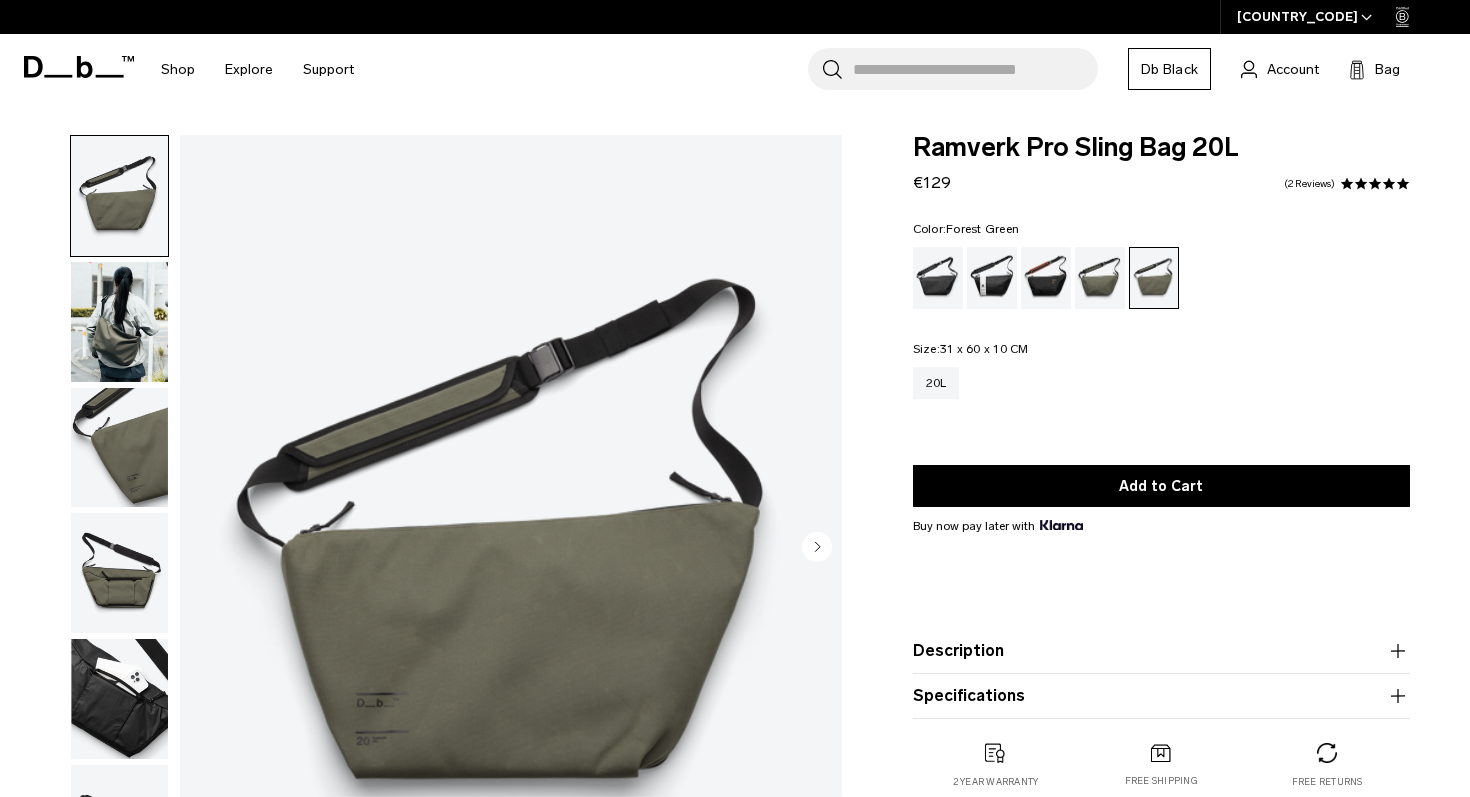 click at bounding box center [1100, 278] 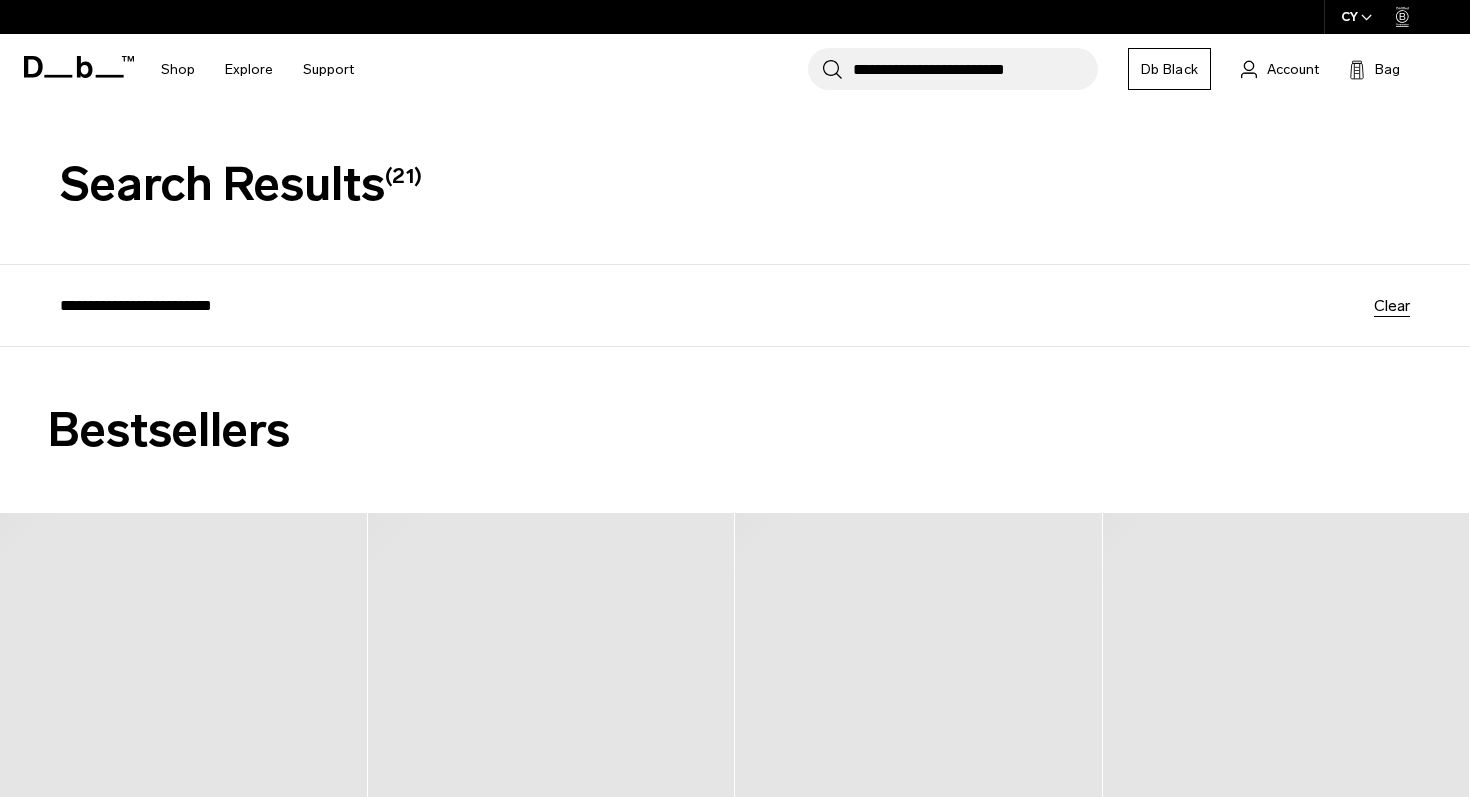 scroll, scrollTop: 0, scrollLeft: 0, axis: both 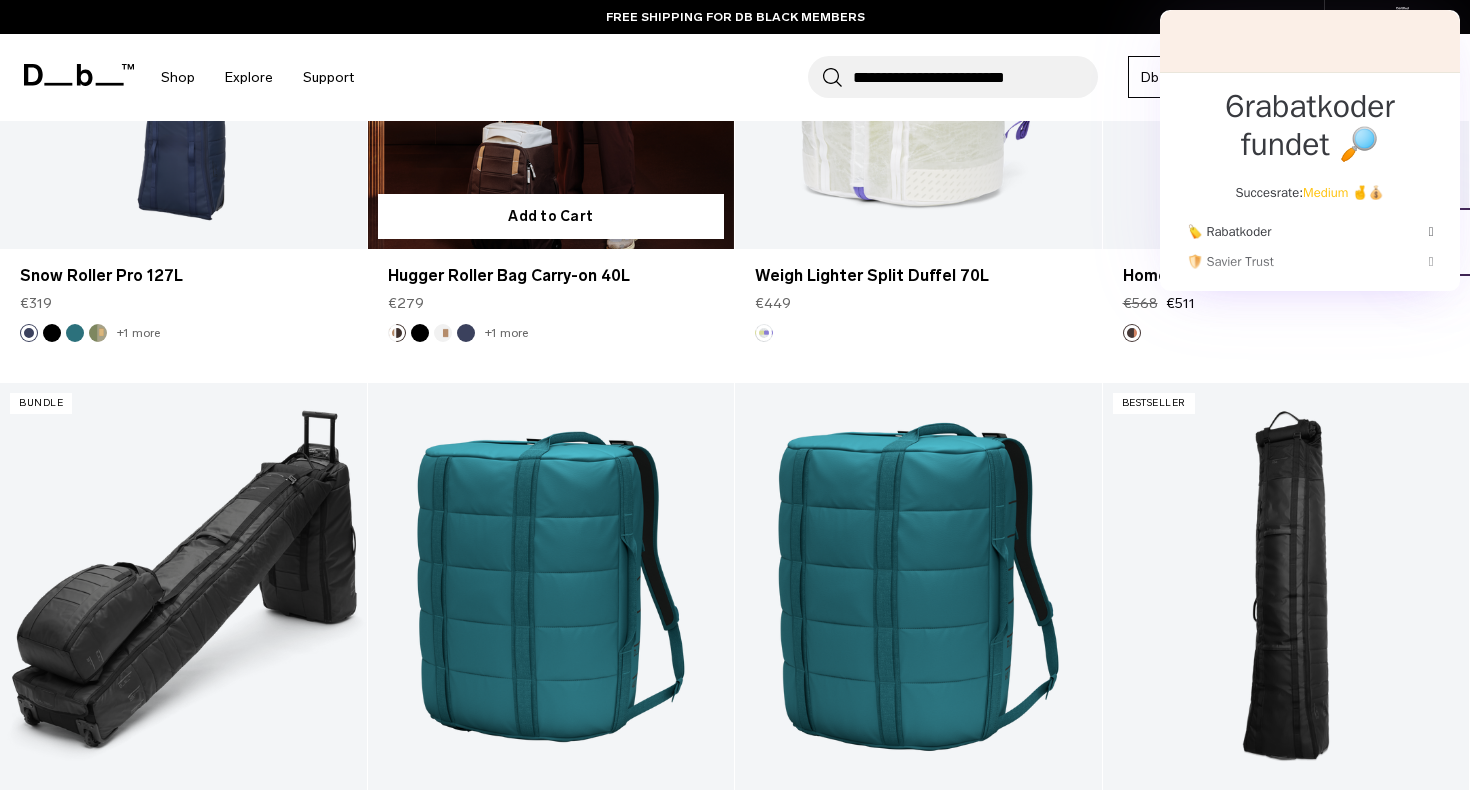 click at bounding box center (551, 45) 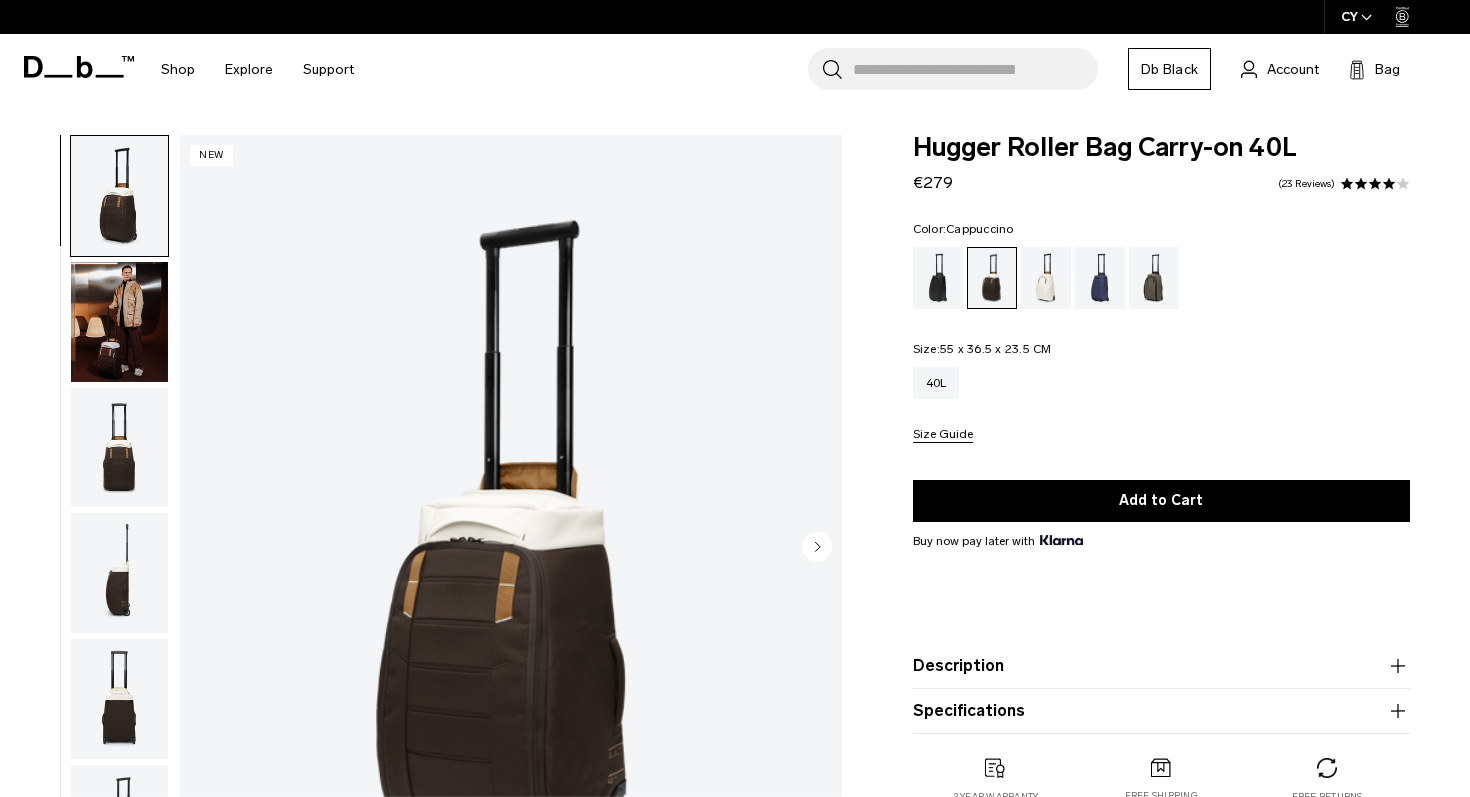 scroll, scrollTop: 0, scrollLeft: 0, axis: both 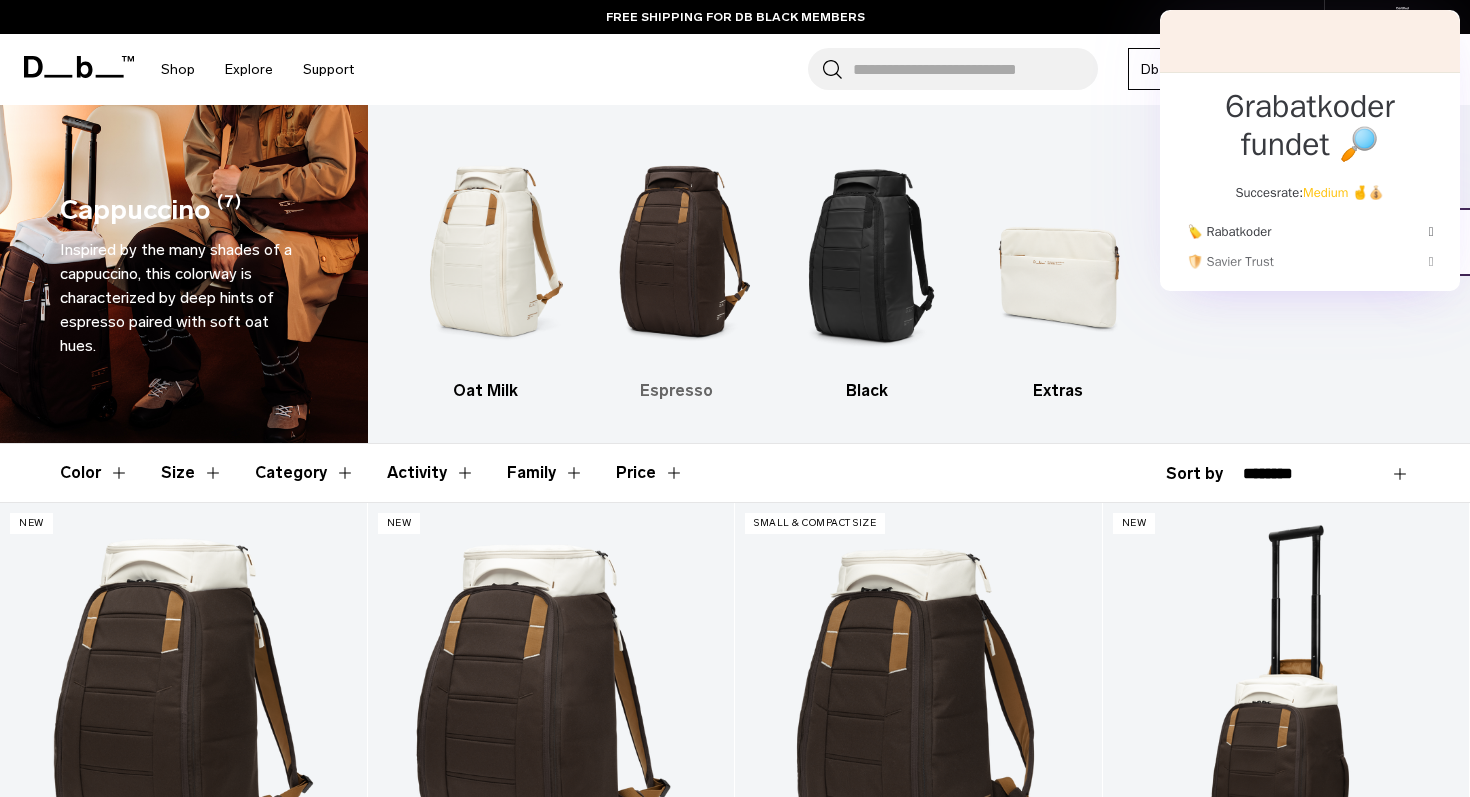 click at bounding box center (676, 252) 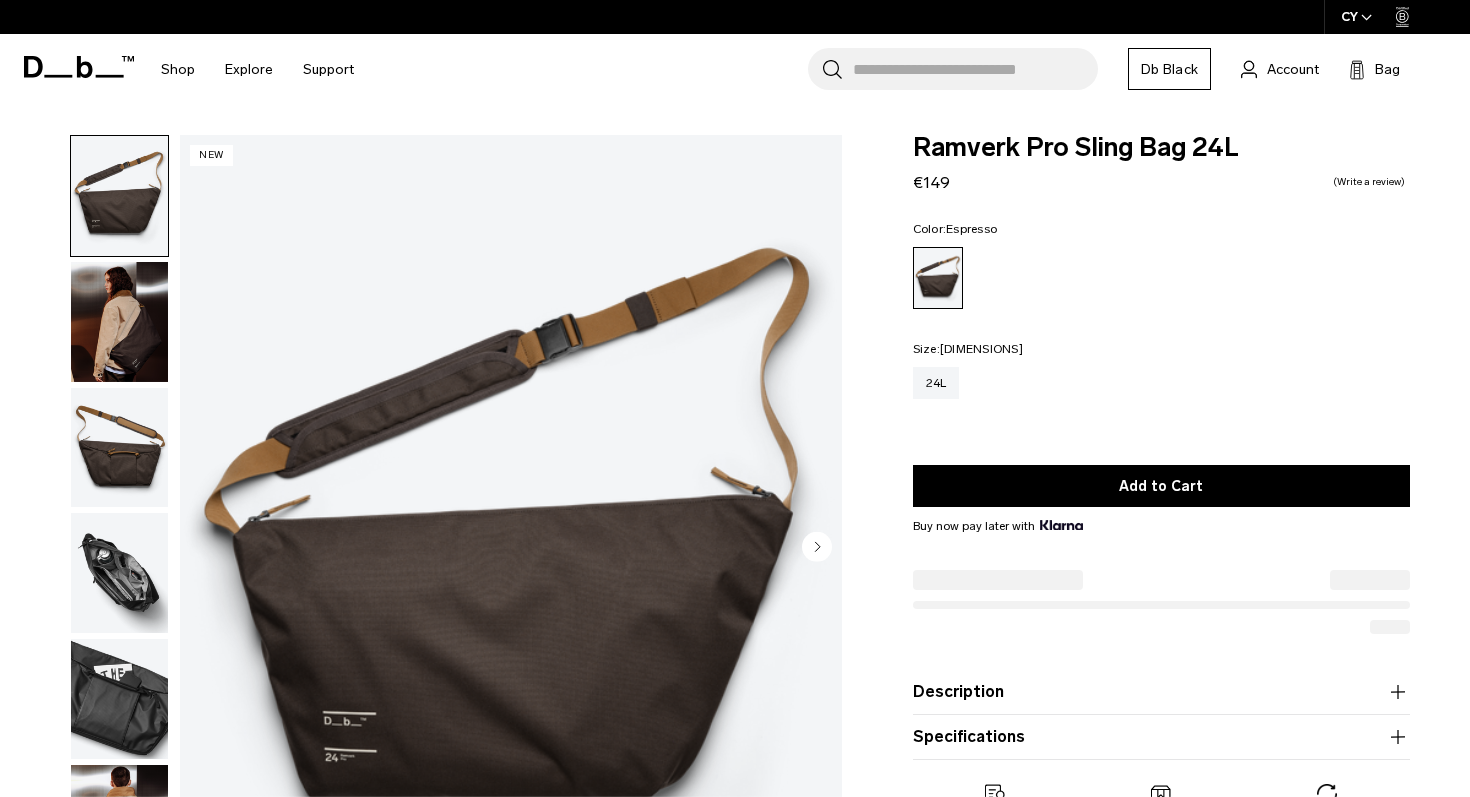 scroll, scrollTop: 0, scrollLeft: 0, axis: both 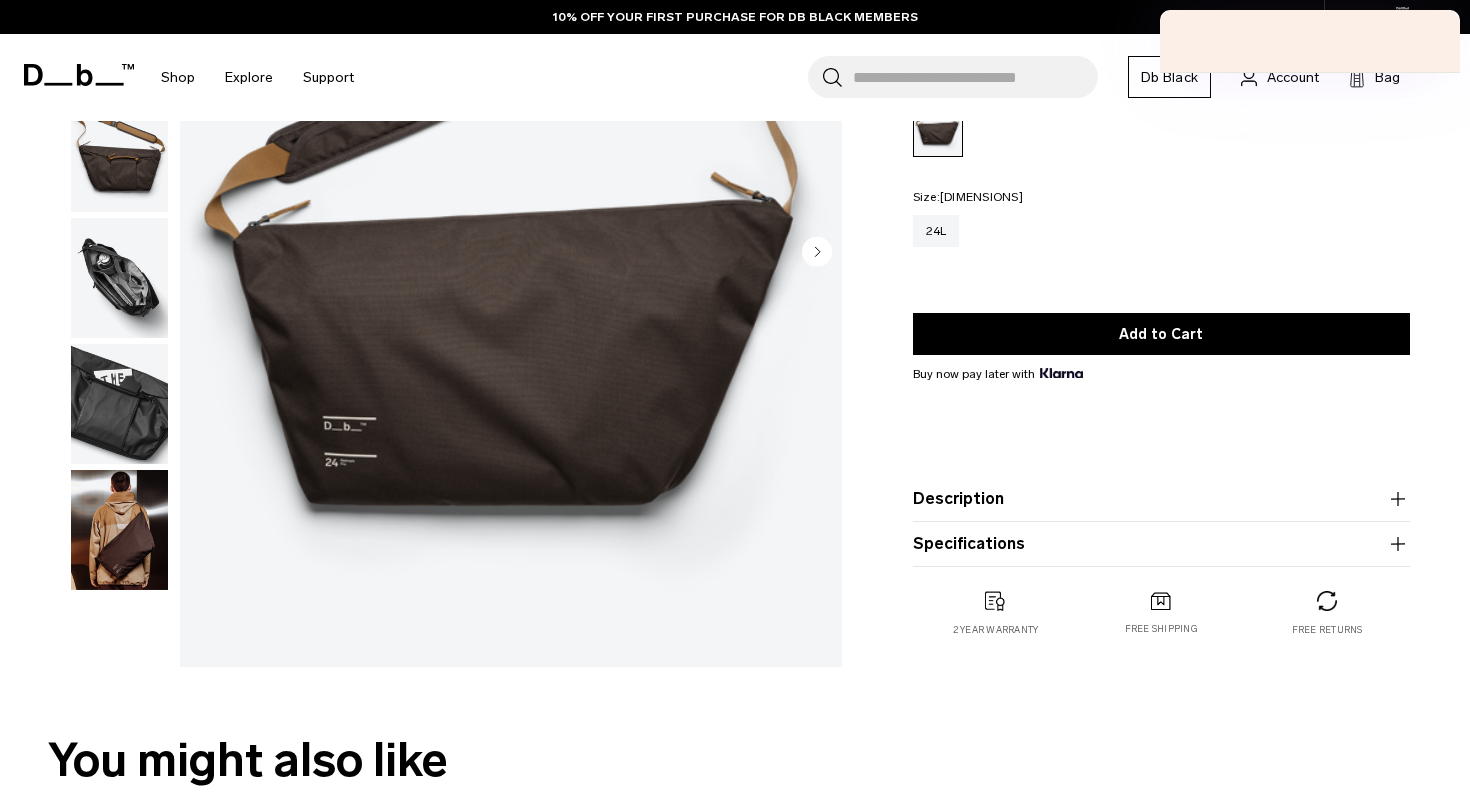click at bounding box center [119, 278] 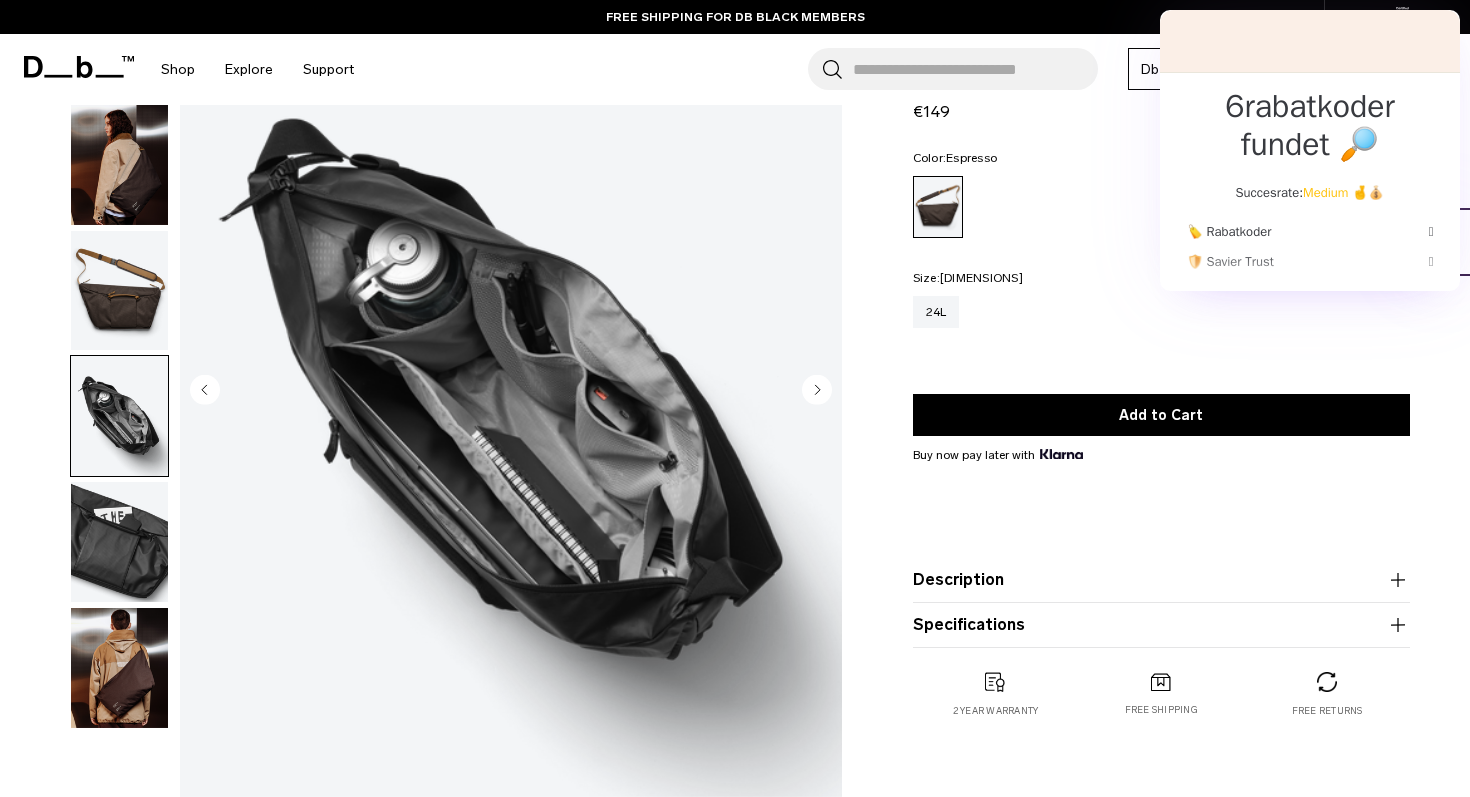 scroll, scrollTop: 0, scrollLeft: 0, axis: both 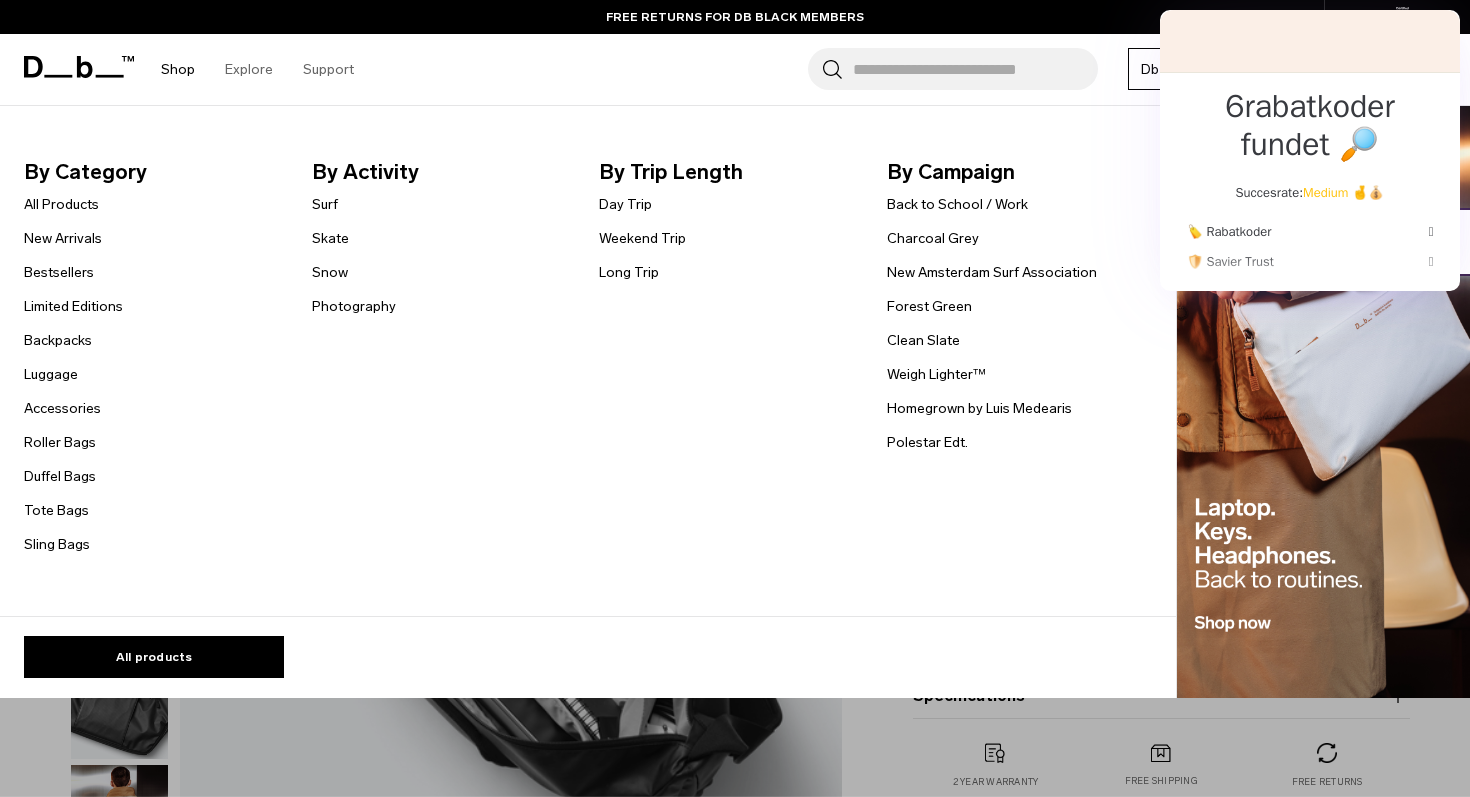 click on "By Trip Length" at bounding box center (727, 172) 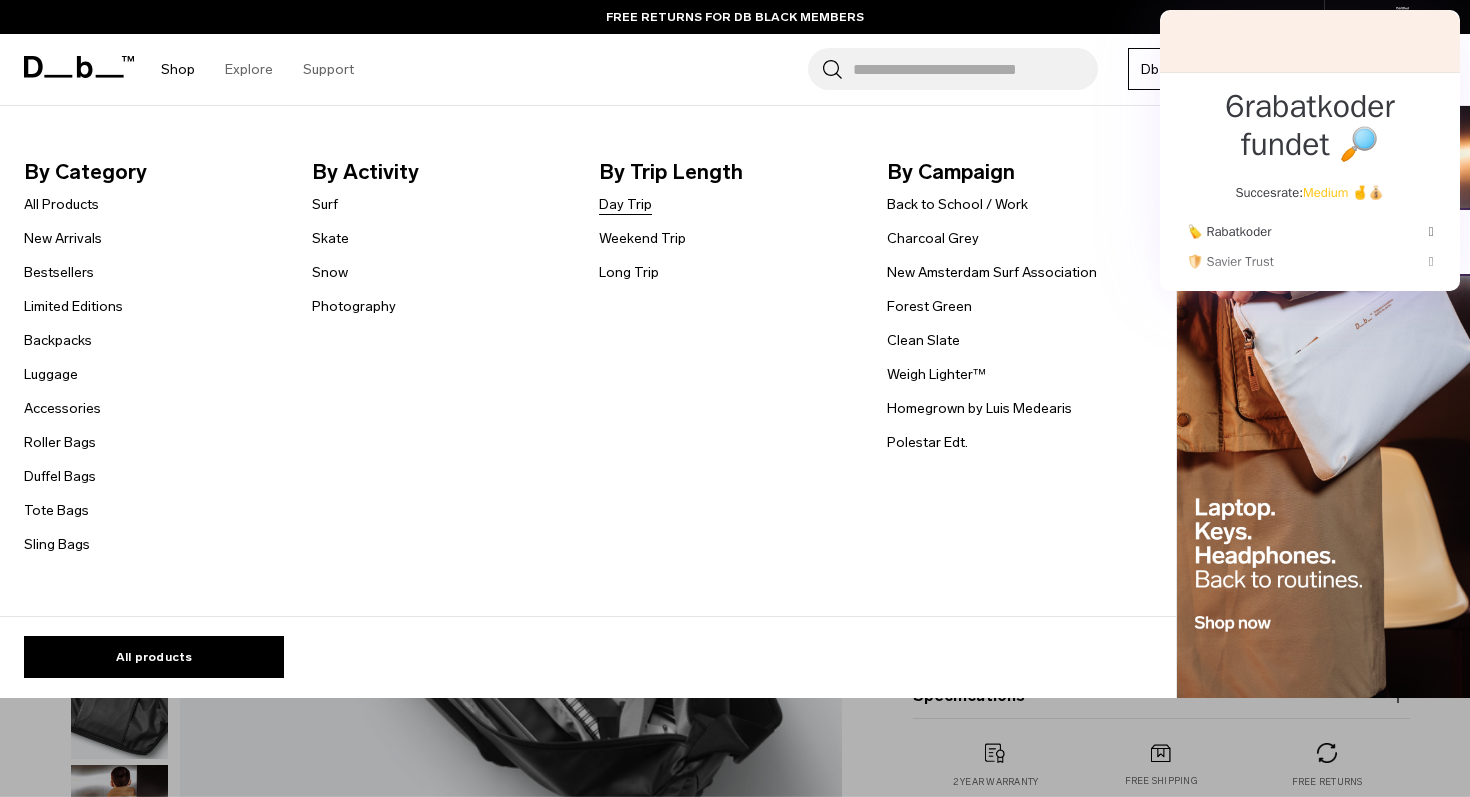click on "Day Trip" at bounding box center [625, 204] 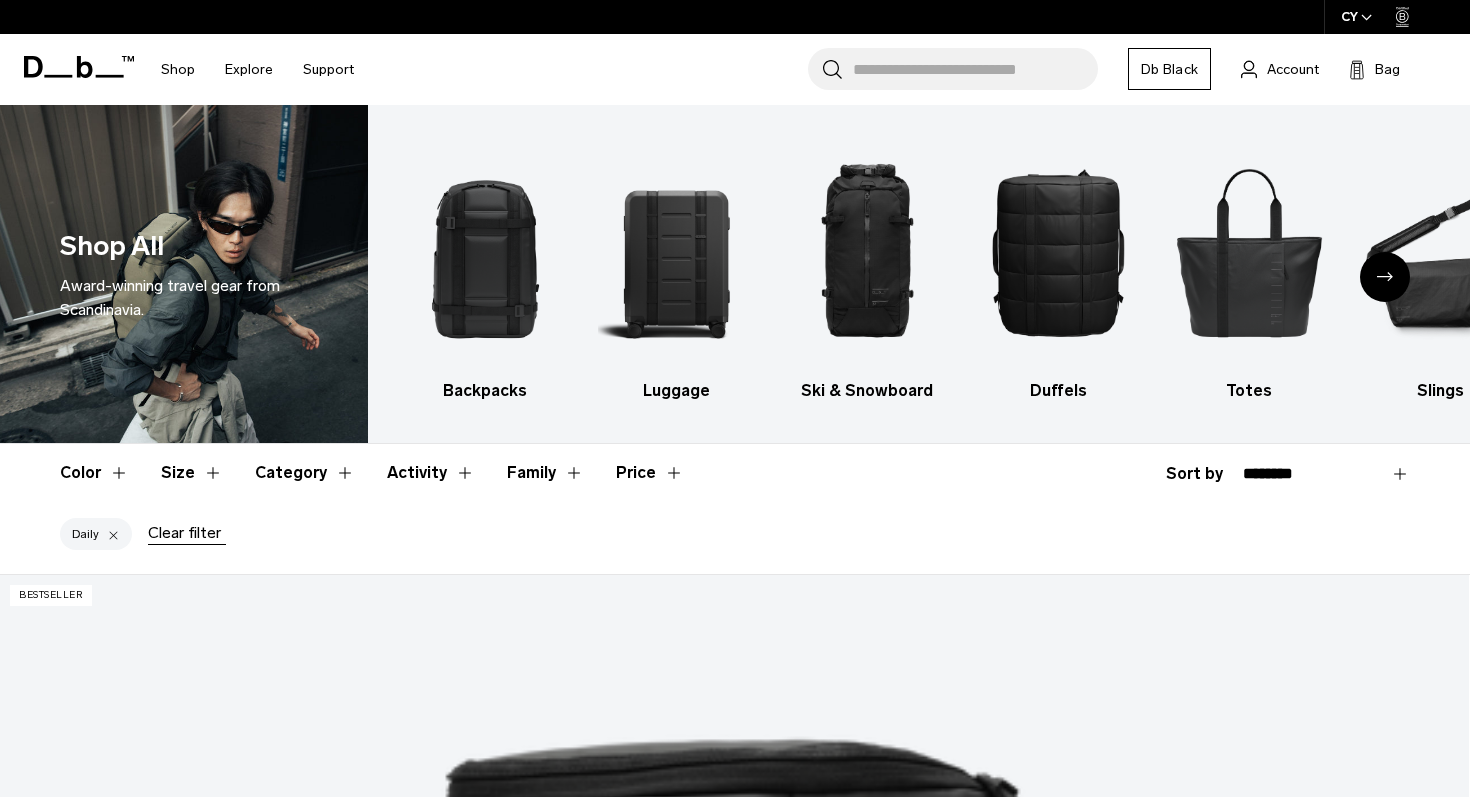 scroll, scrollTop: 0, scrollLeft: 0, axis: both 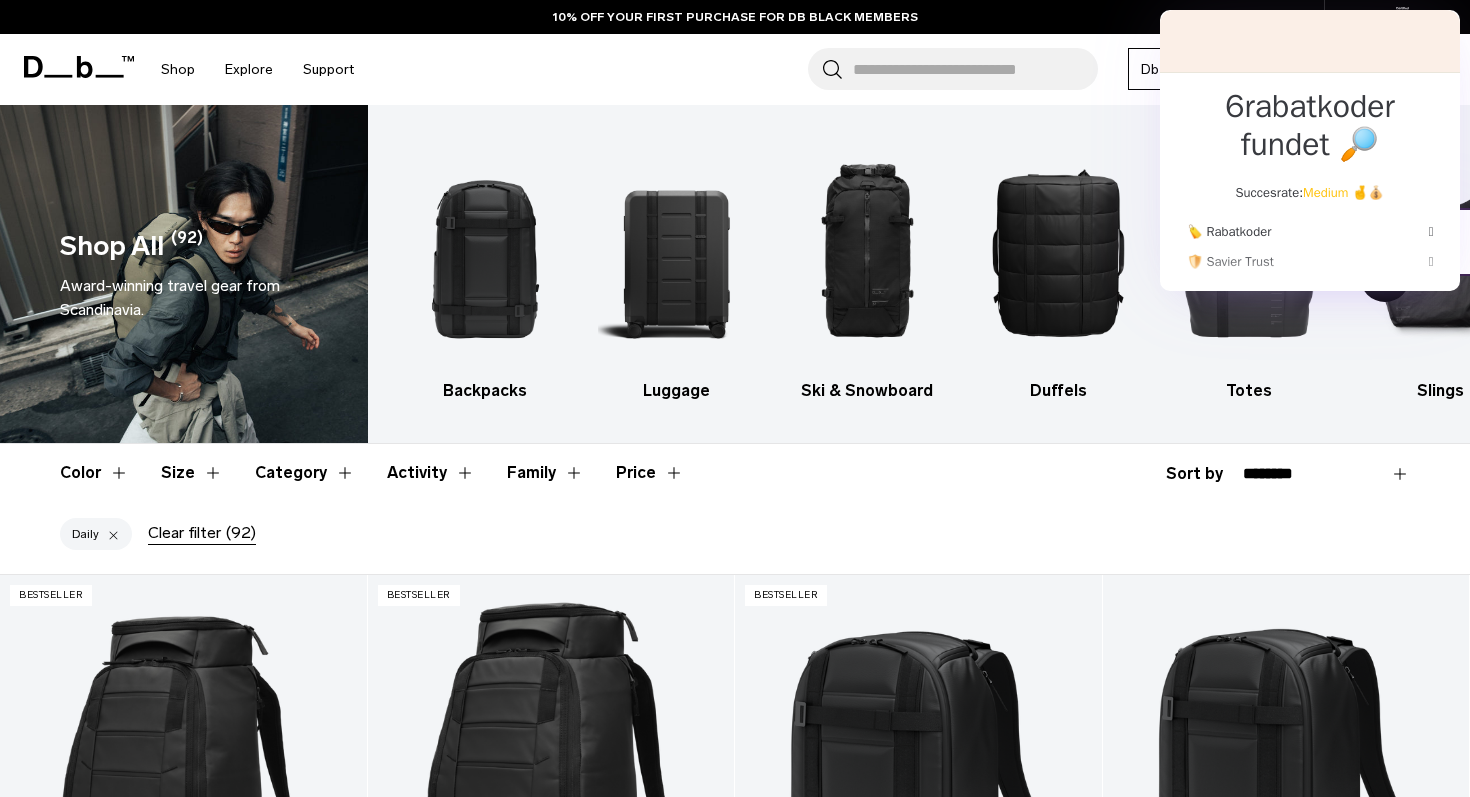 click 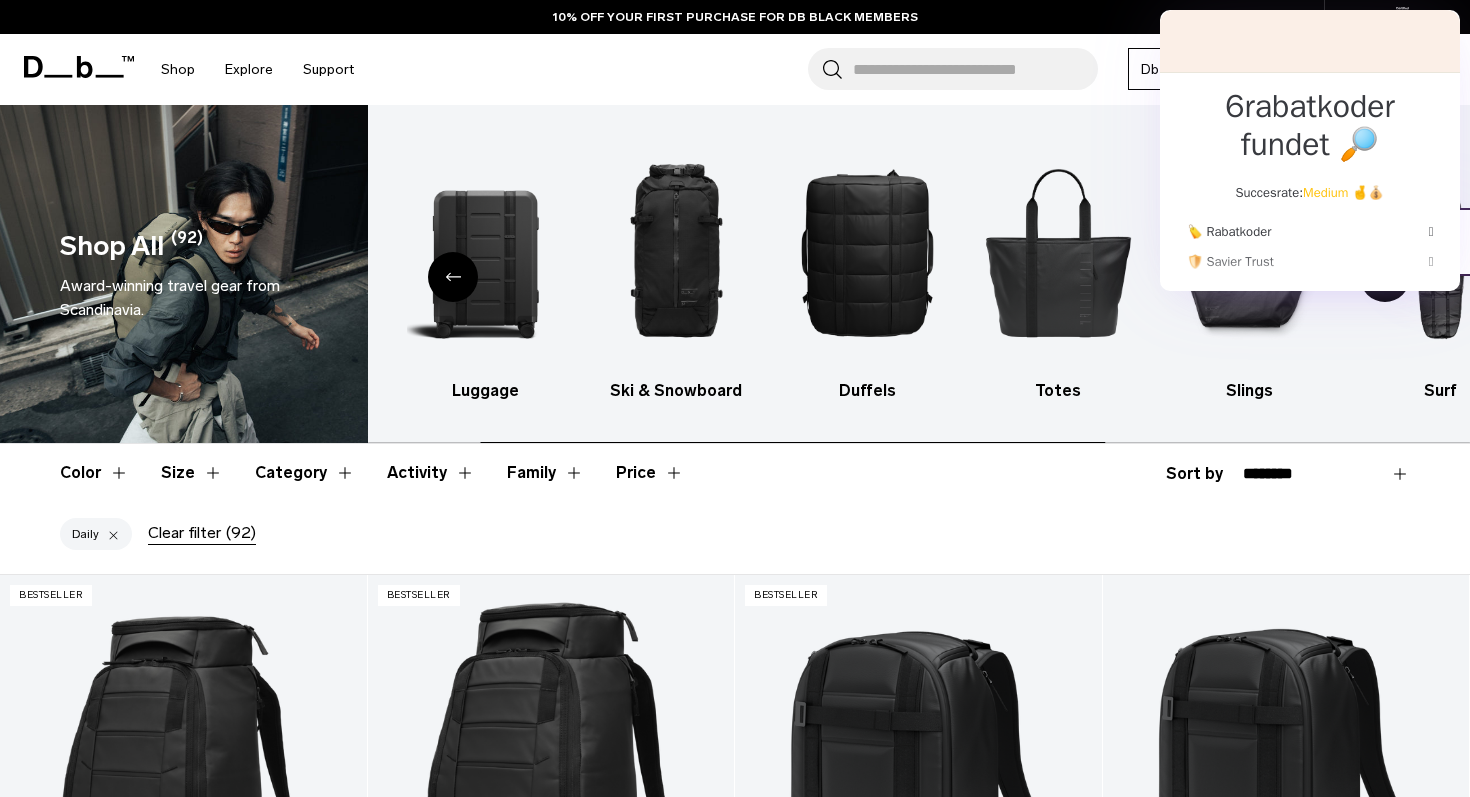 click 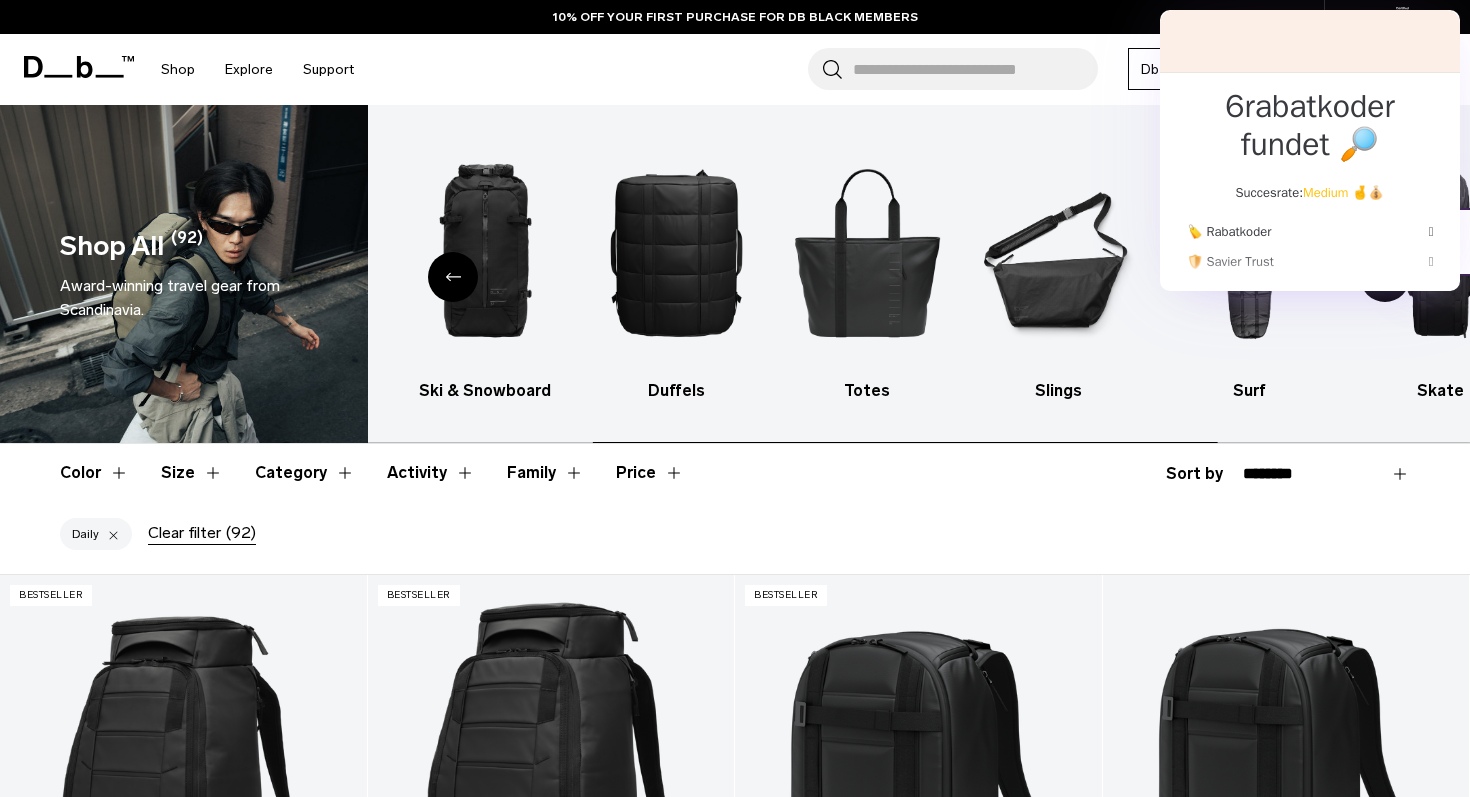 click 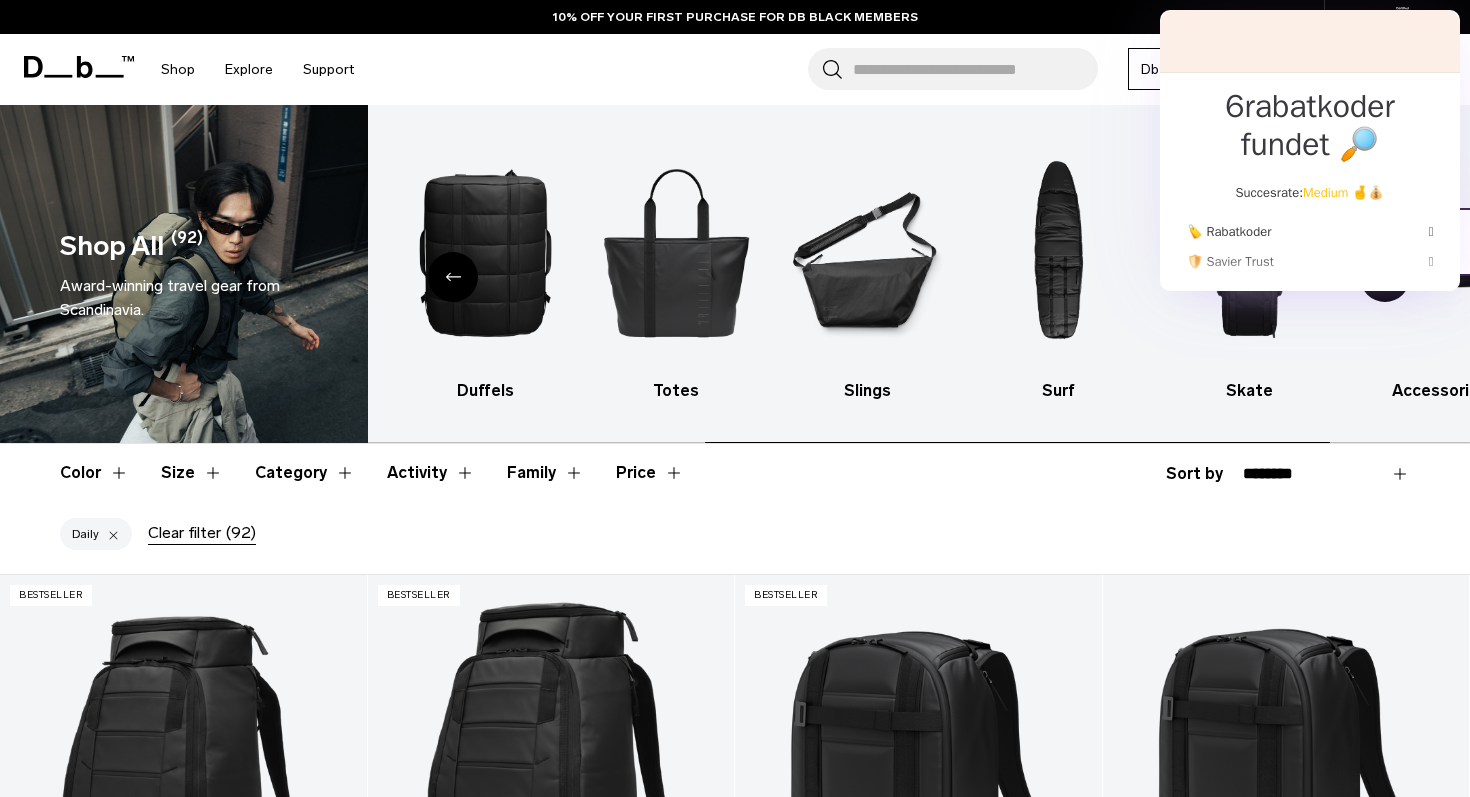 click 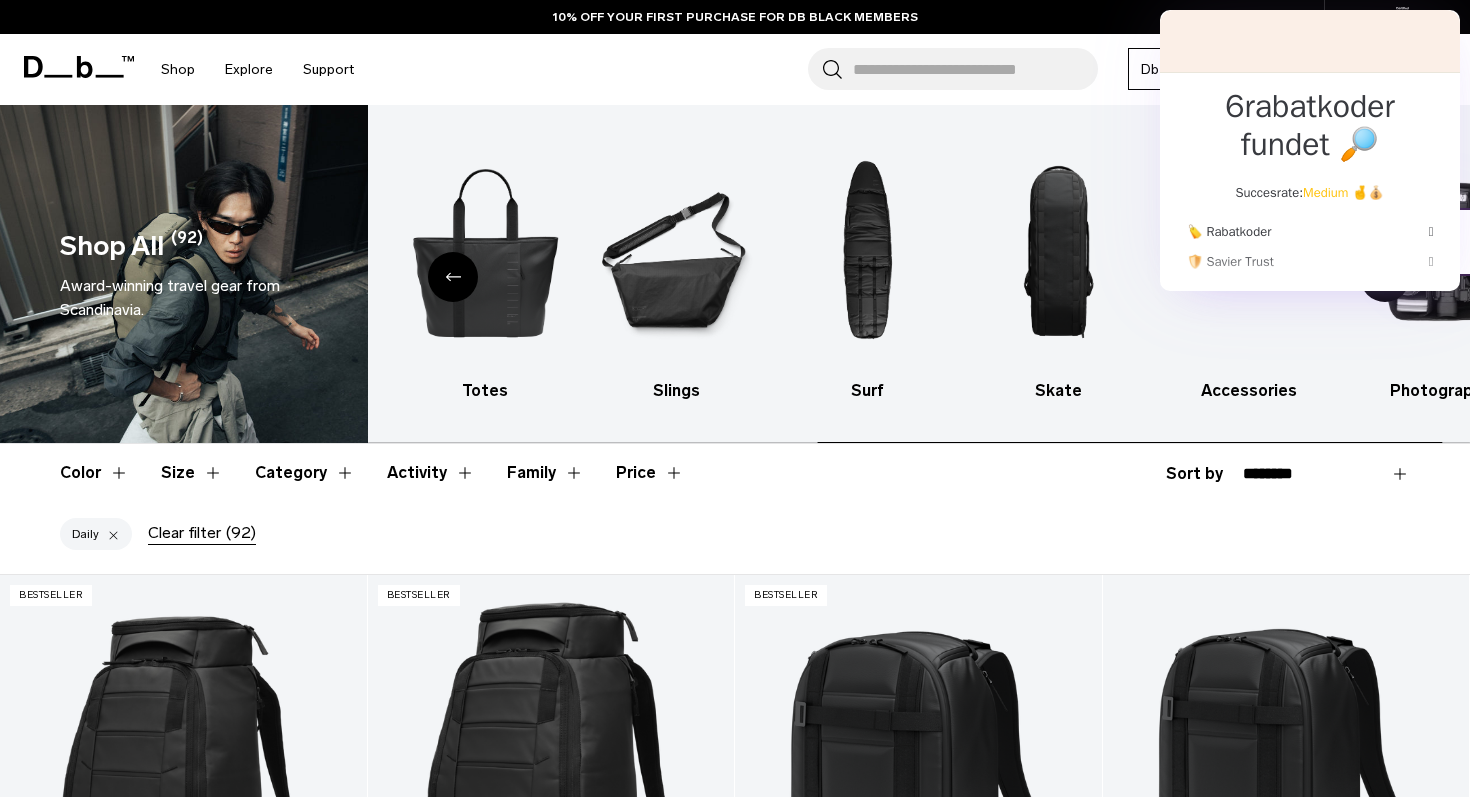 click 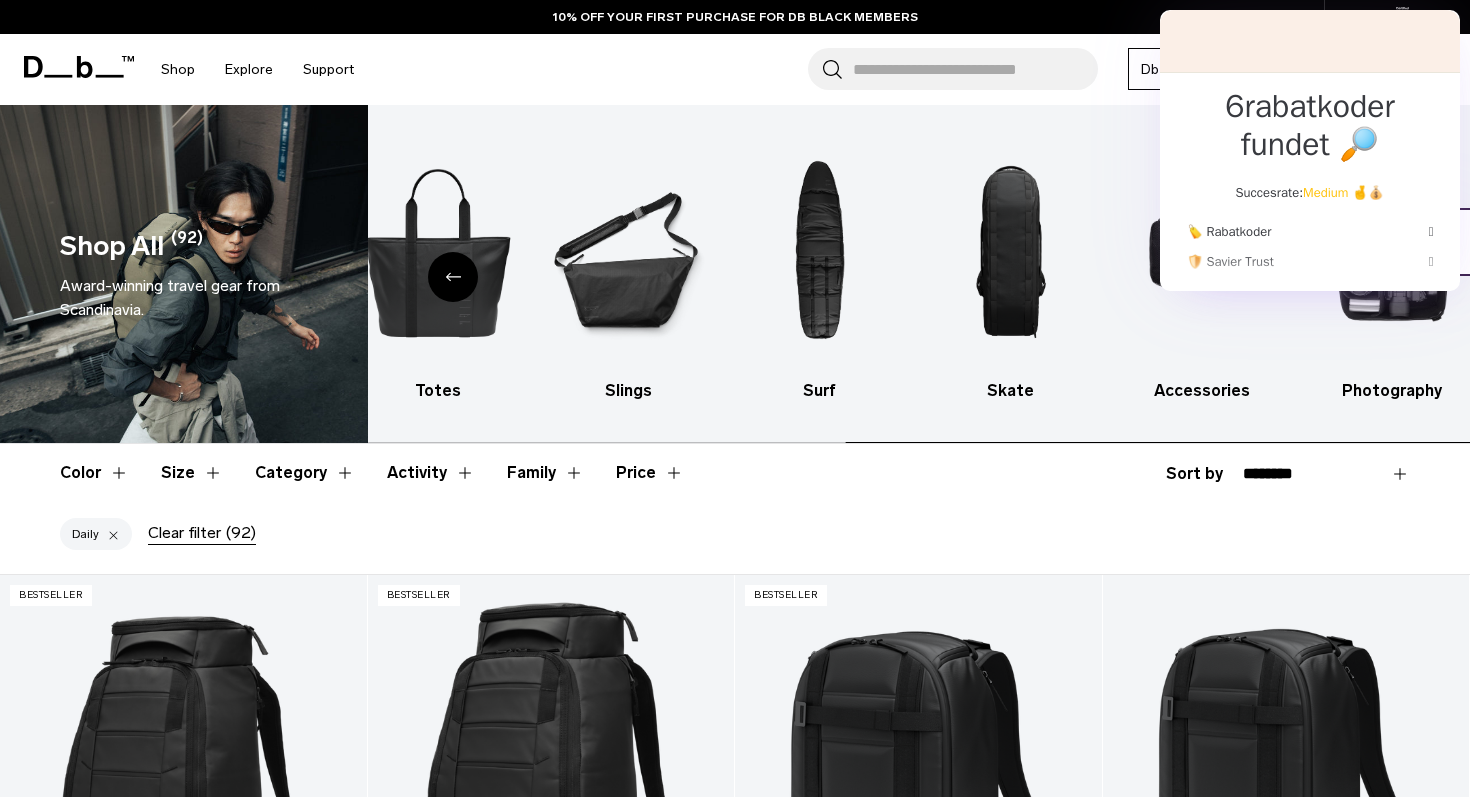 click at bounding box center (1393, 252) 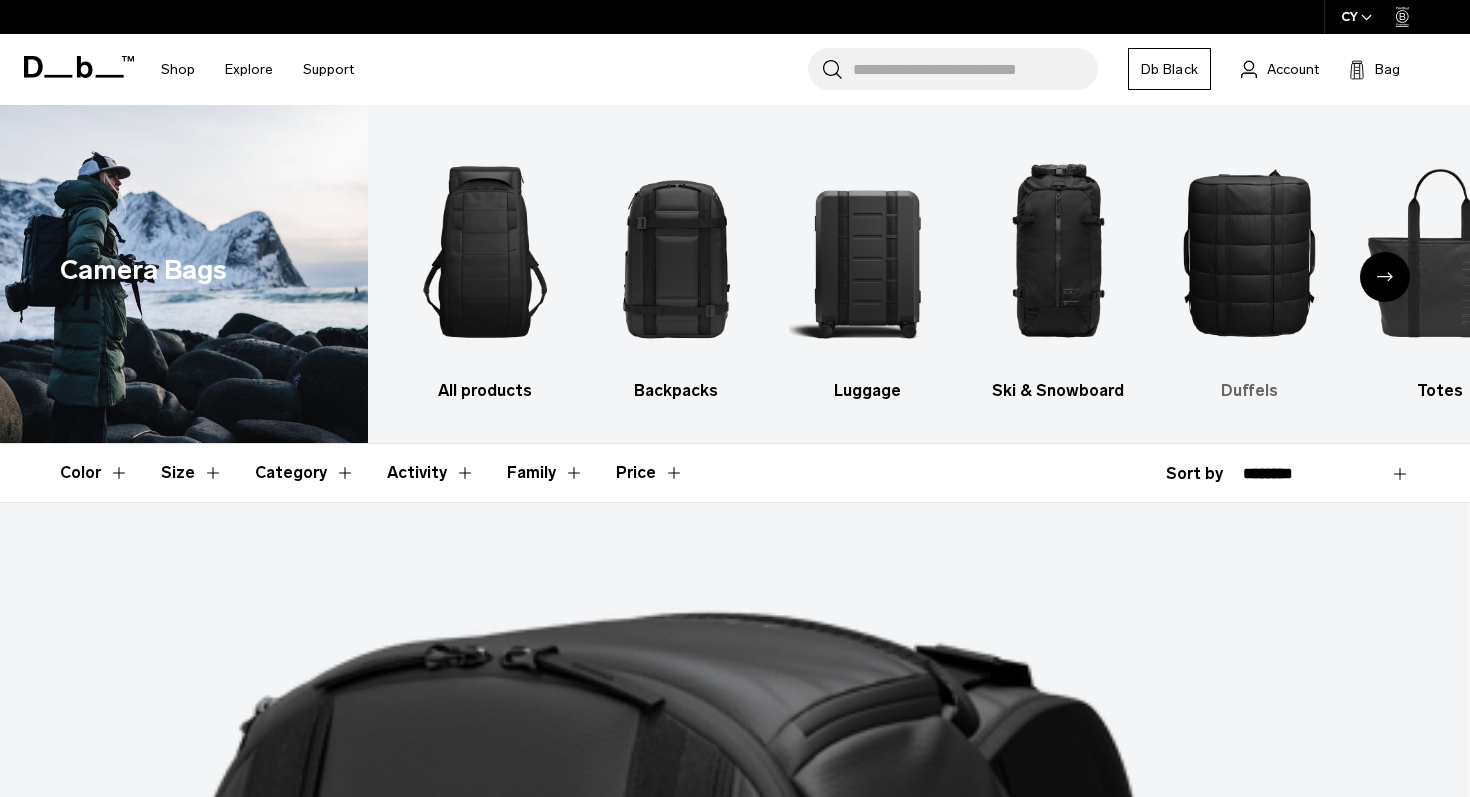 scroll, scrollTop: 0, scrollLeft: 0, axis: both 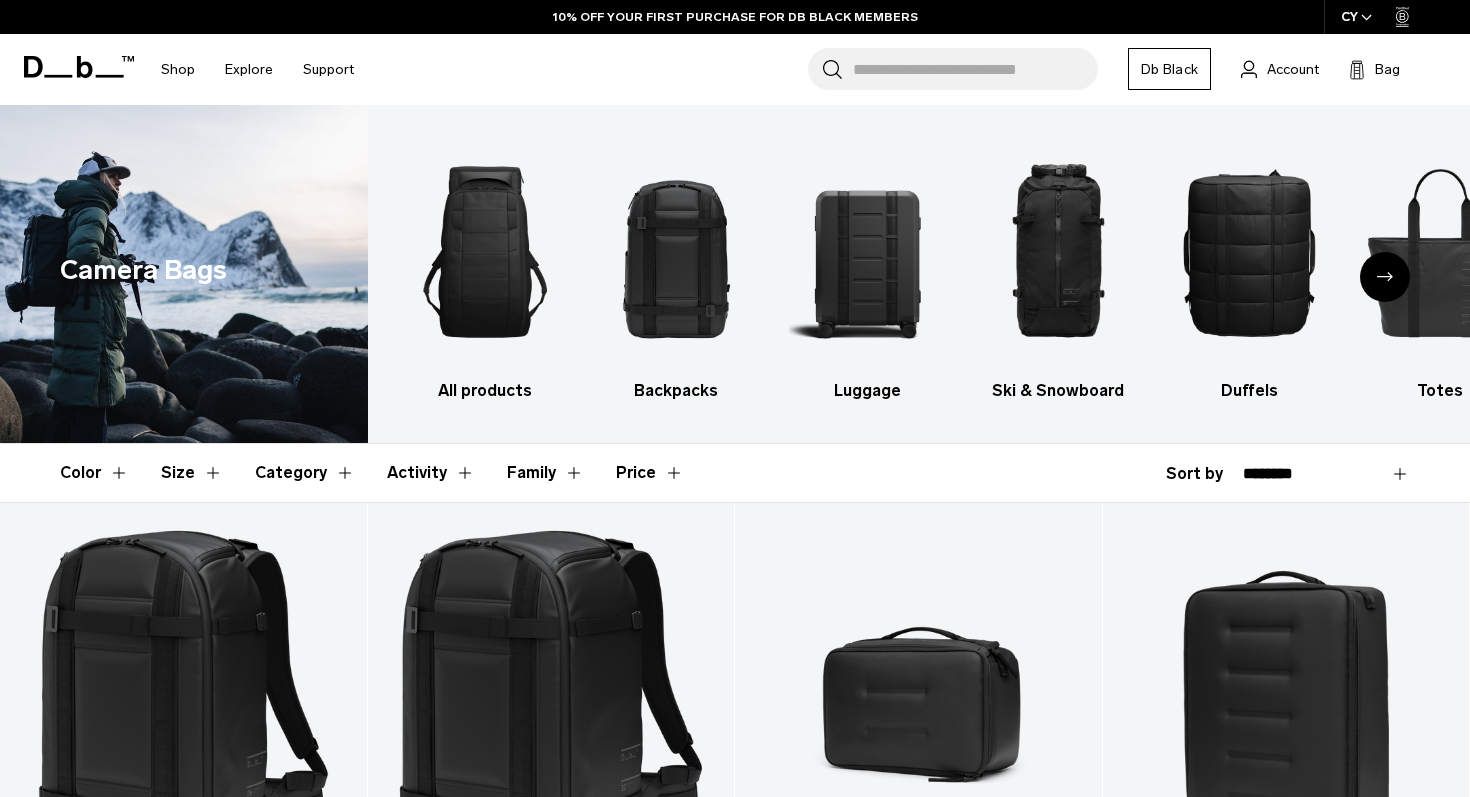 click at bounding box center (1385, 277) 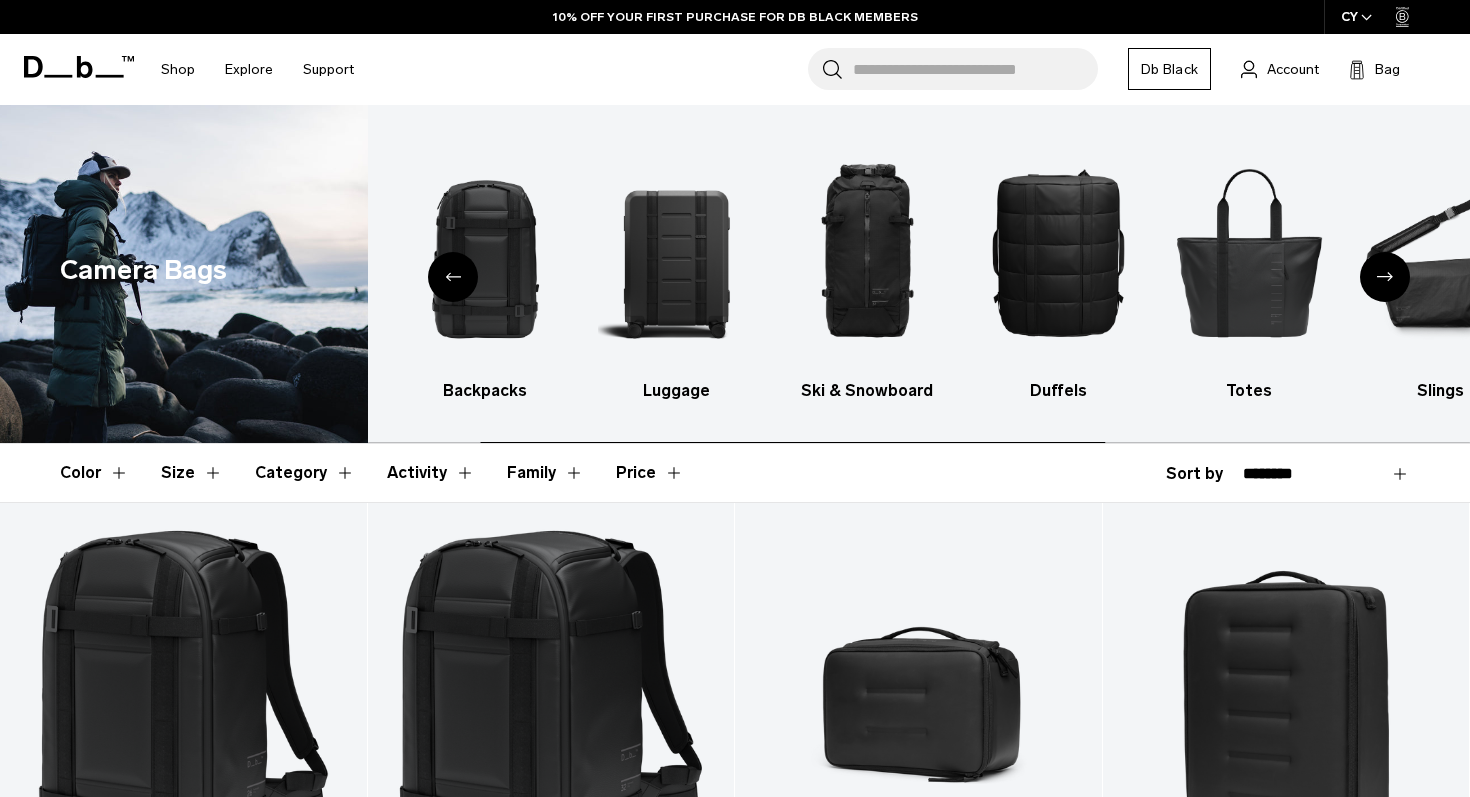 click at bounding box center (1385, 277) 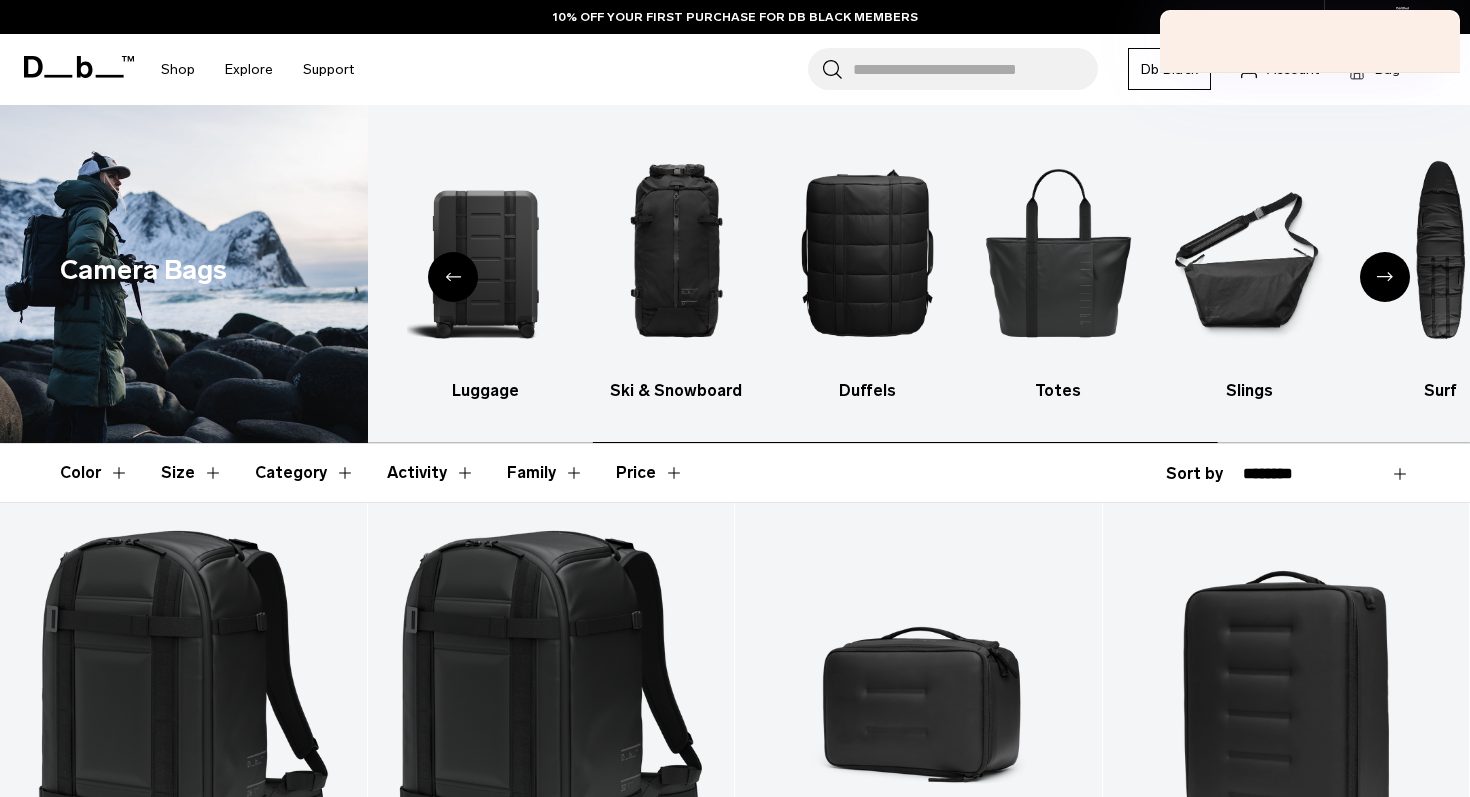 click at bounding box center [1385, 277] 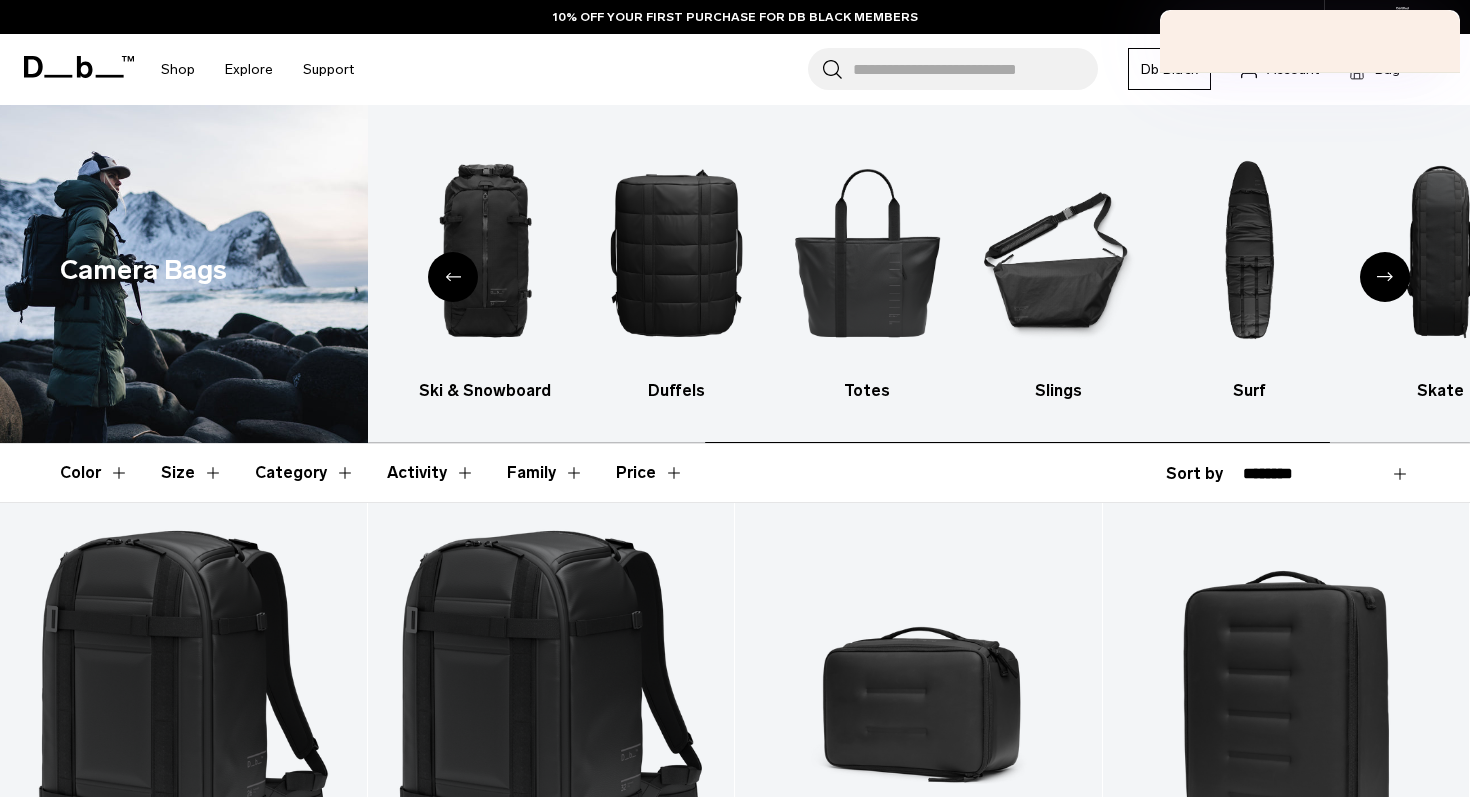 click at bounding box center [1385, 277] 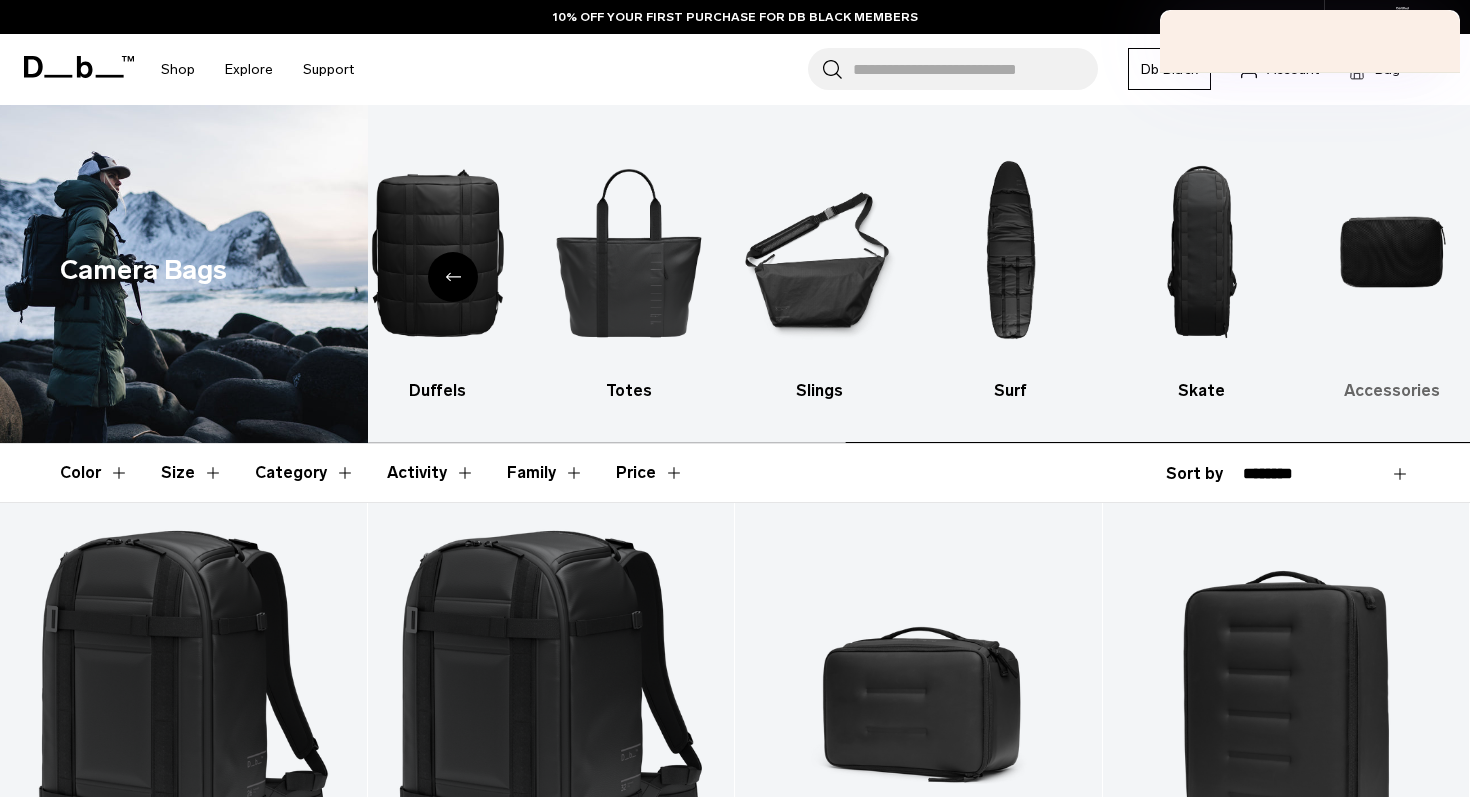 click at bounding box center (1393, 252) 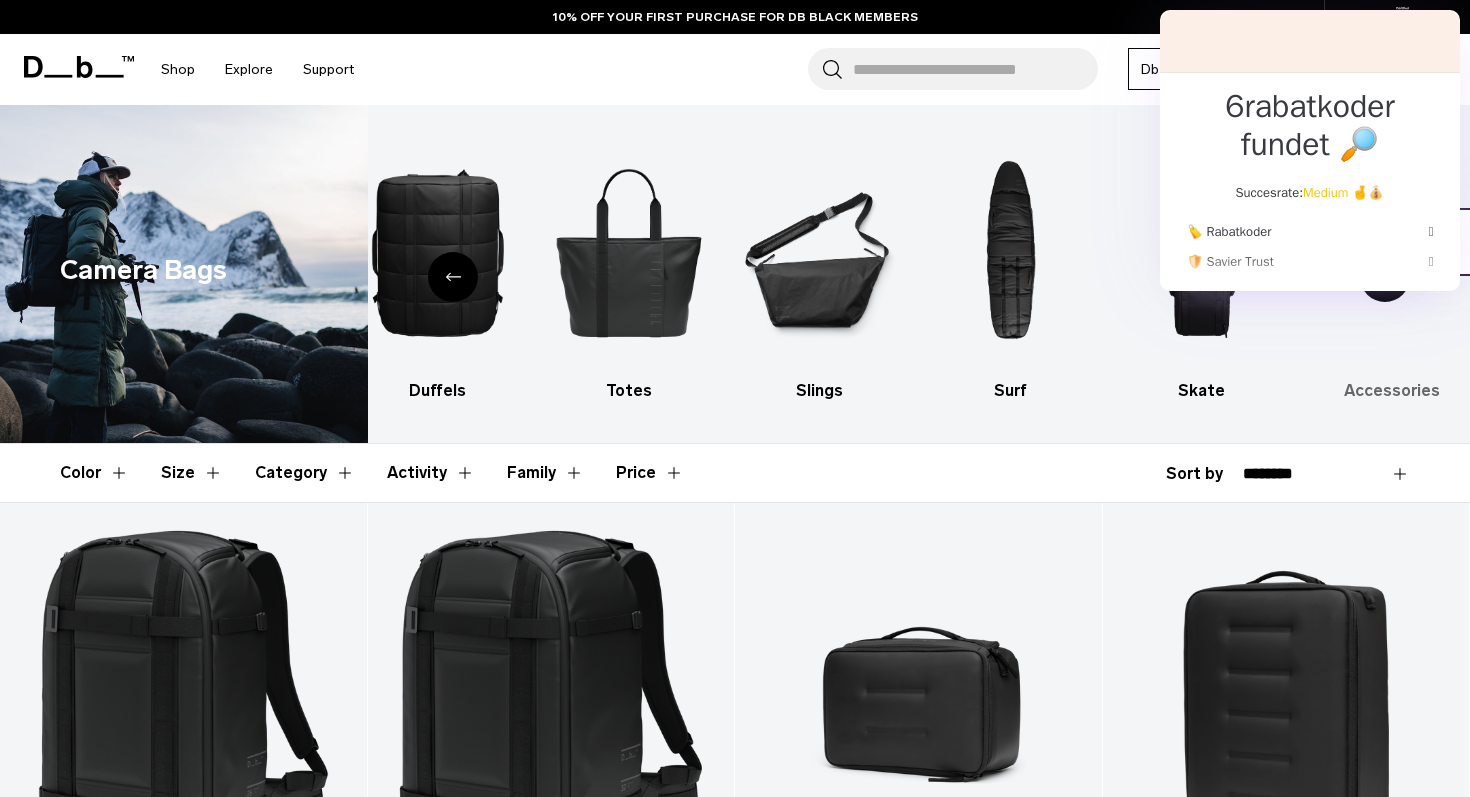 click on "Accessories" at bounding box center [1393, 269] 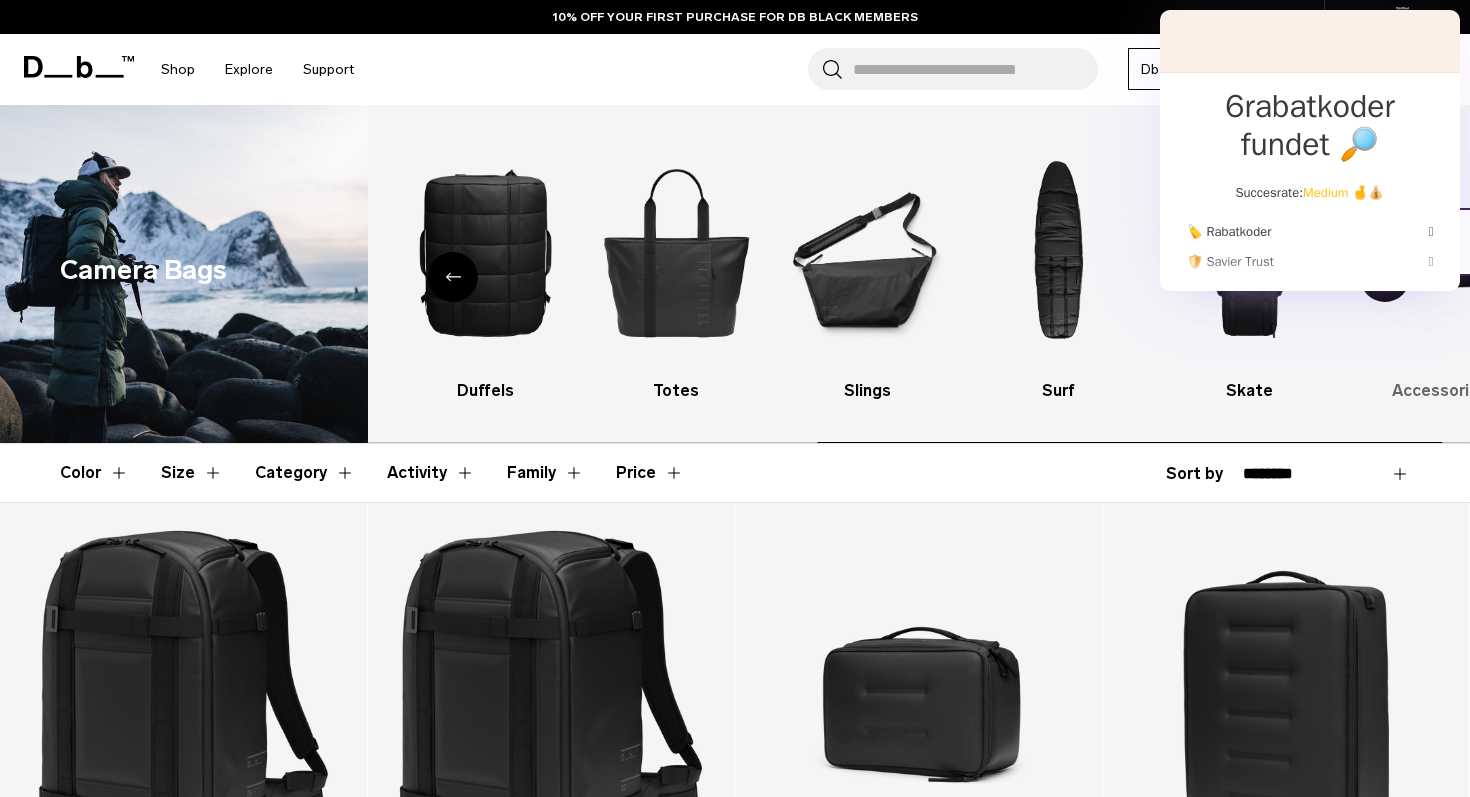 click on "Accessories" at bounding box center [1440, 391] 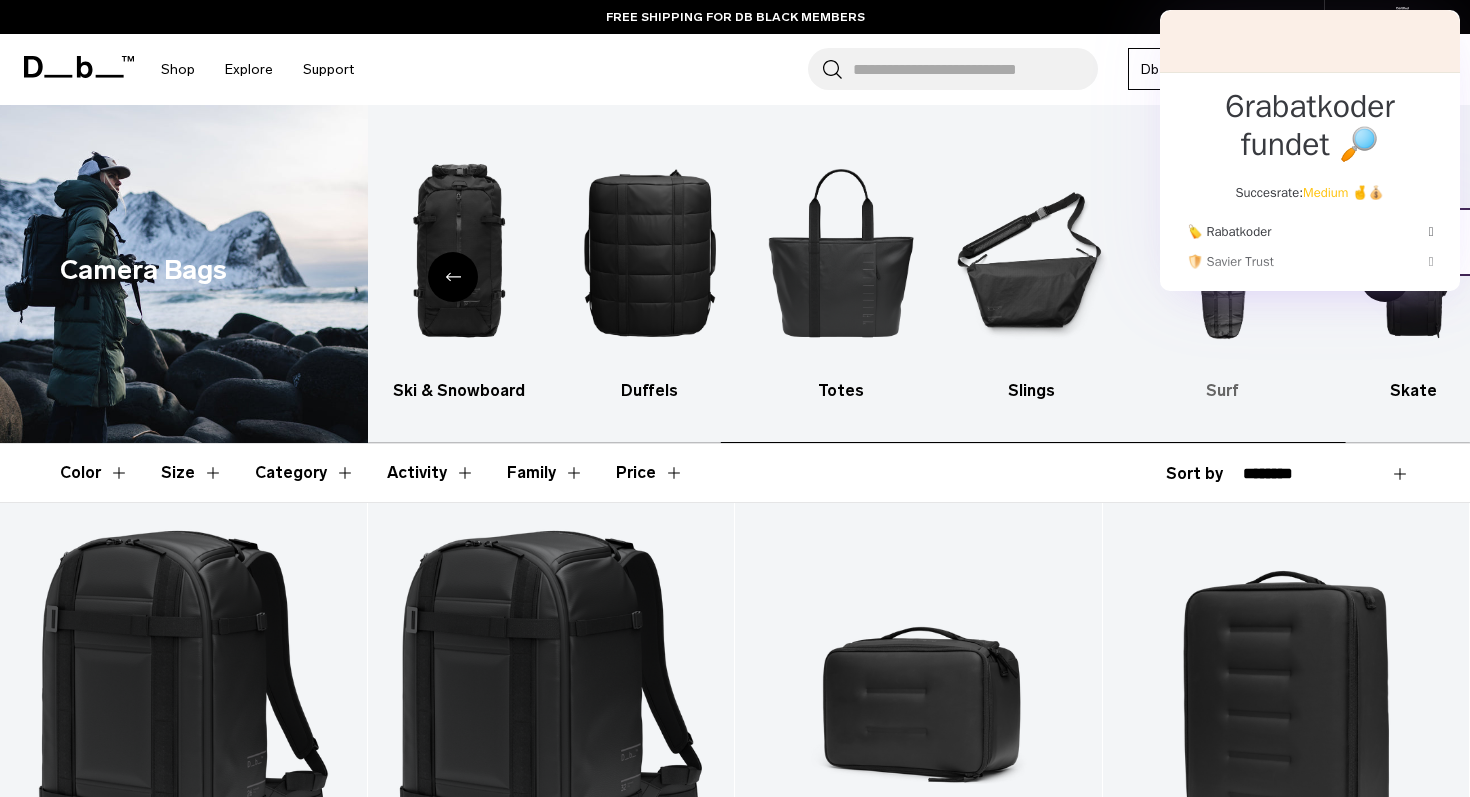 click on "All products
Backpacks
Luggage
Ski & Snowboard
Duffels
Totes
Slings
Surf
Skate
Accessories" at bounding box center (339, 269) 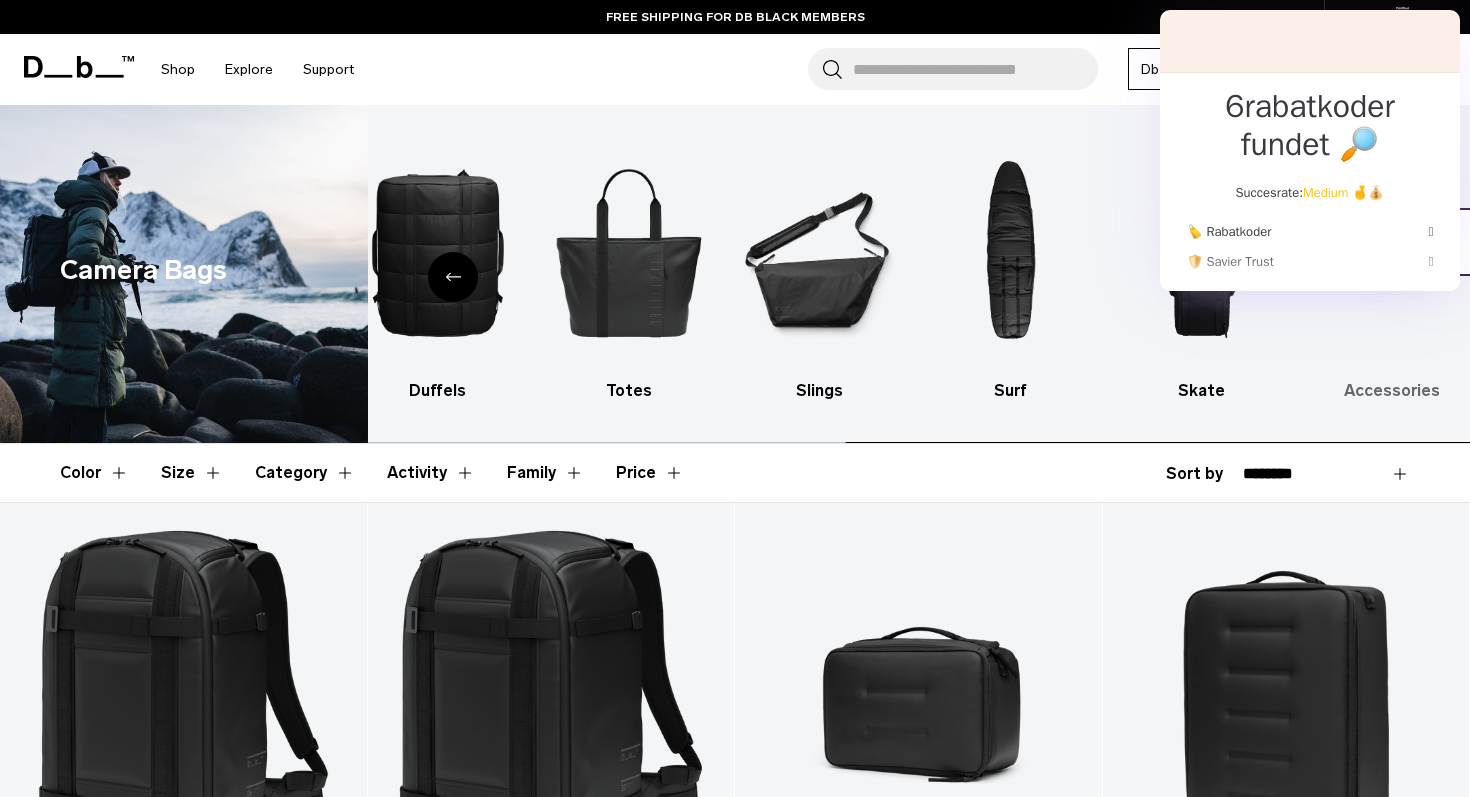 click at bounding box center [1393, 252] 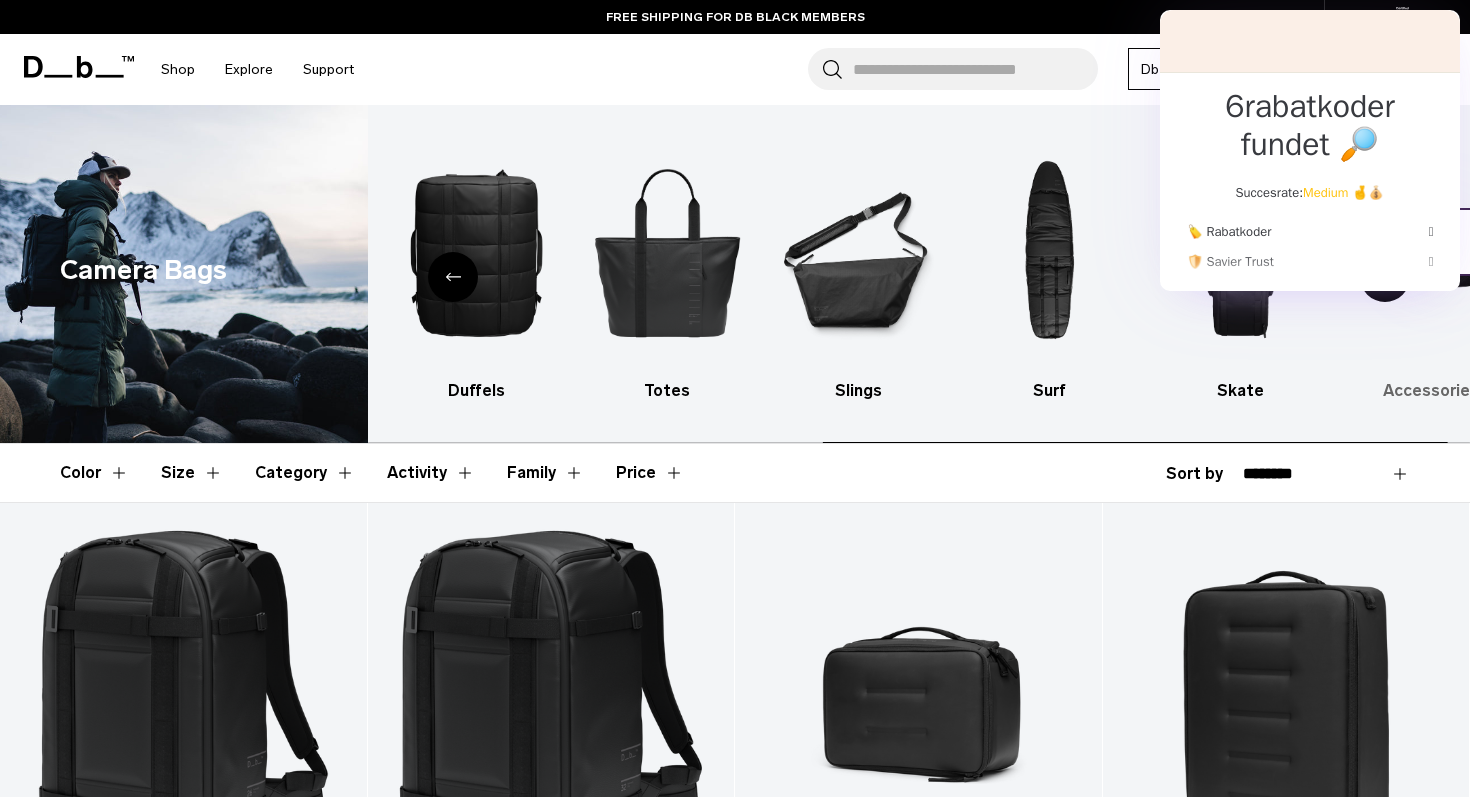 click on "All products
Backpacks
Luggage
Ski & Snowboard
Duffels
Totes
Slings
Surf
Skate
Accessories" at bounding box center (166, 269) 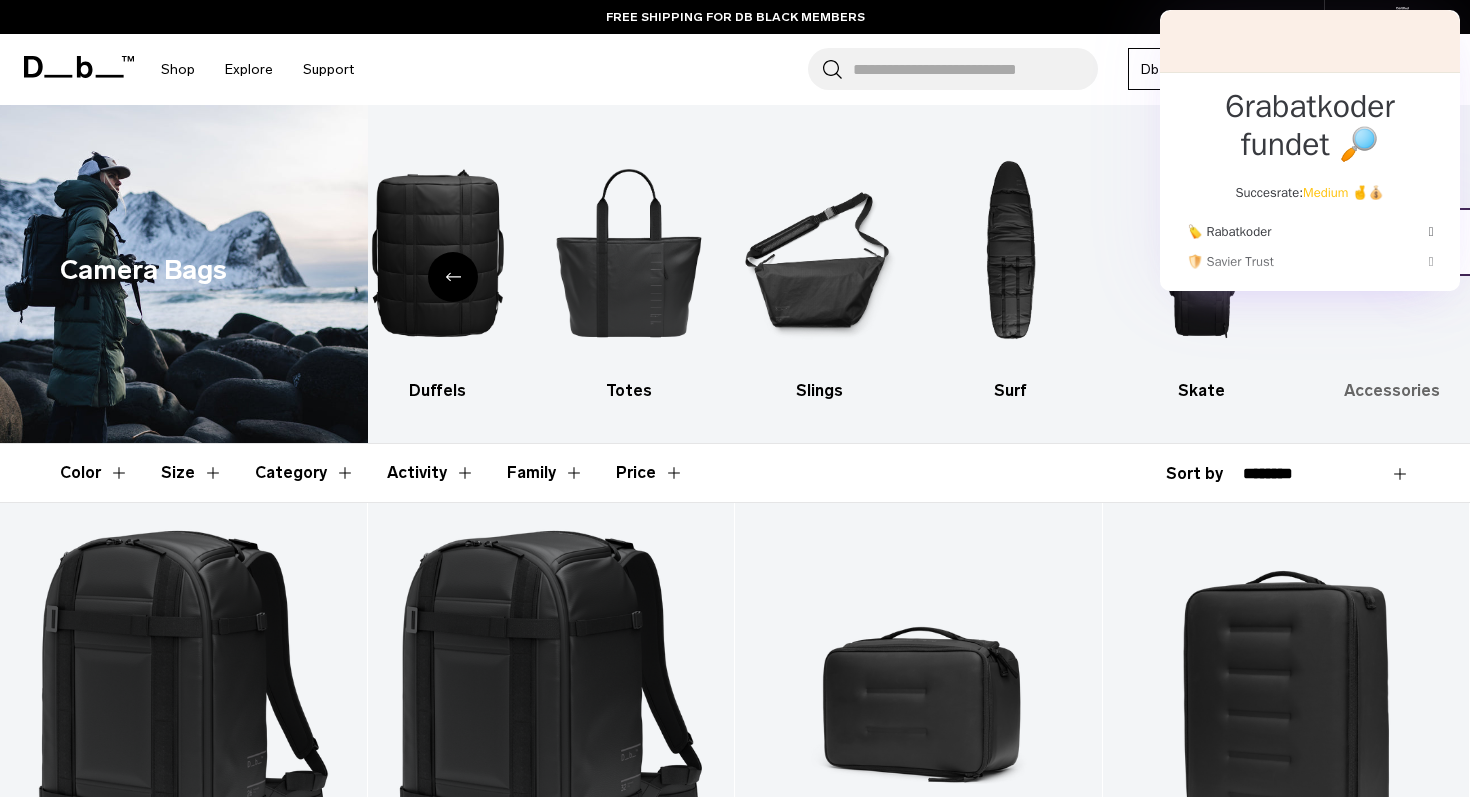 click at bounding box center (1393, 252) 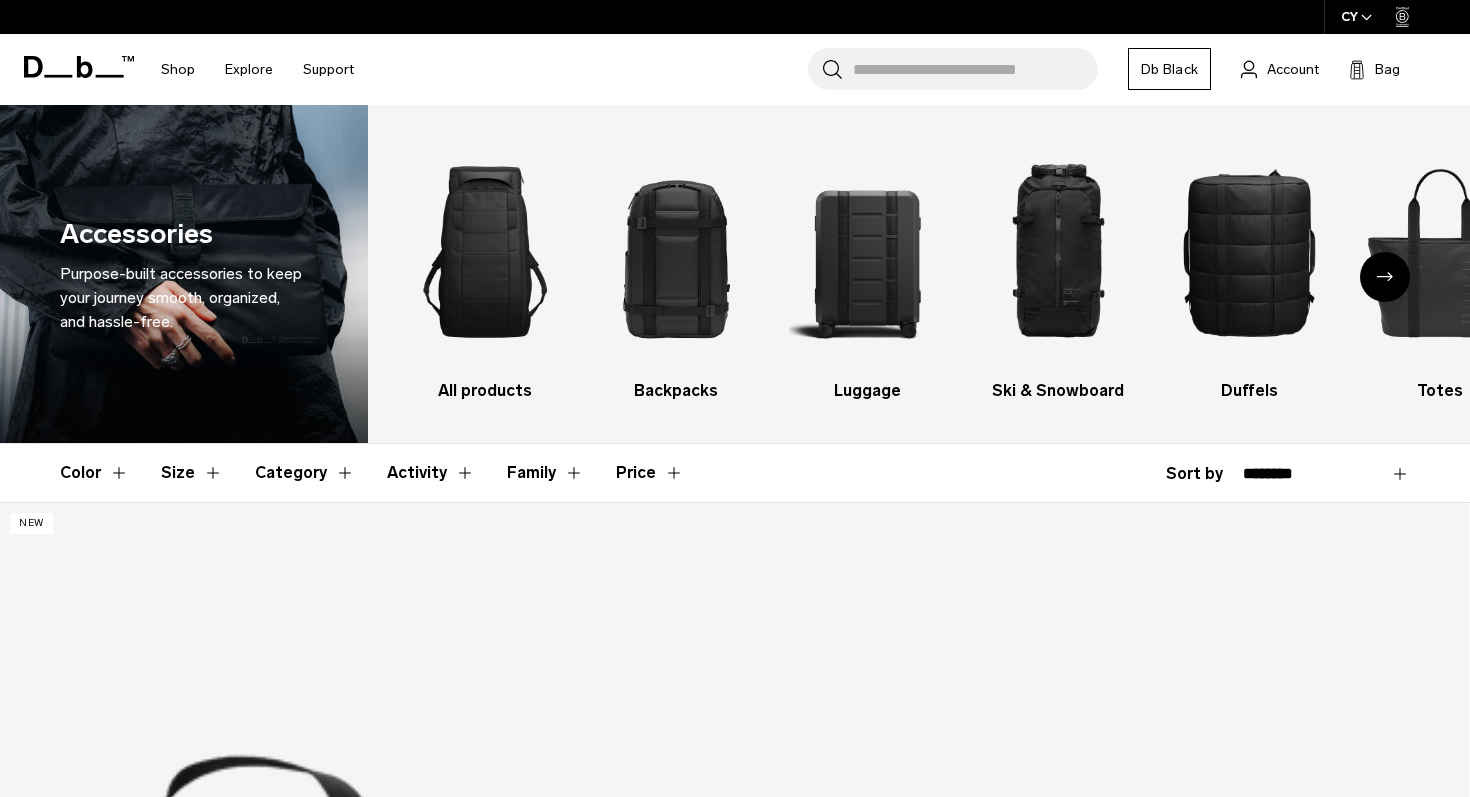 scroll, scrollTop: 0, scrollLeft: 0, axis: both 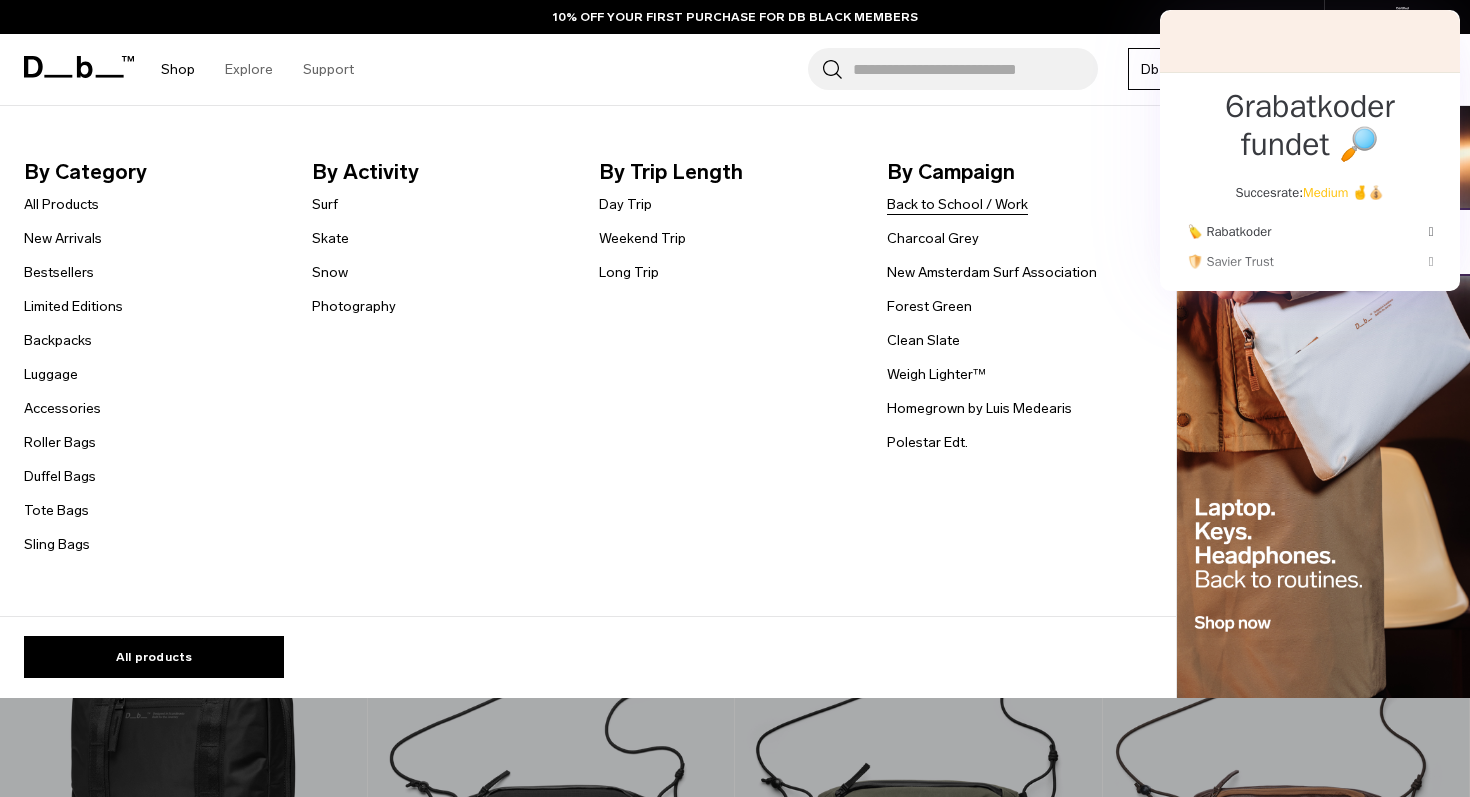 click on "Back to School / Work" at bounding box center (957, 204) 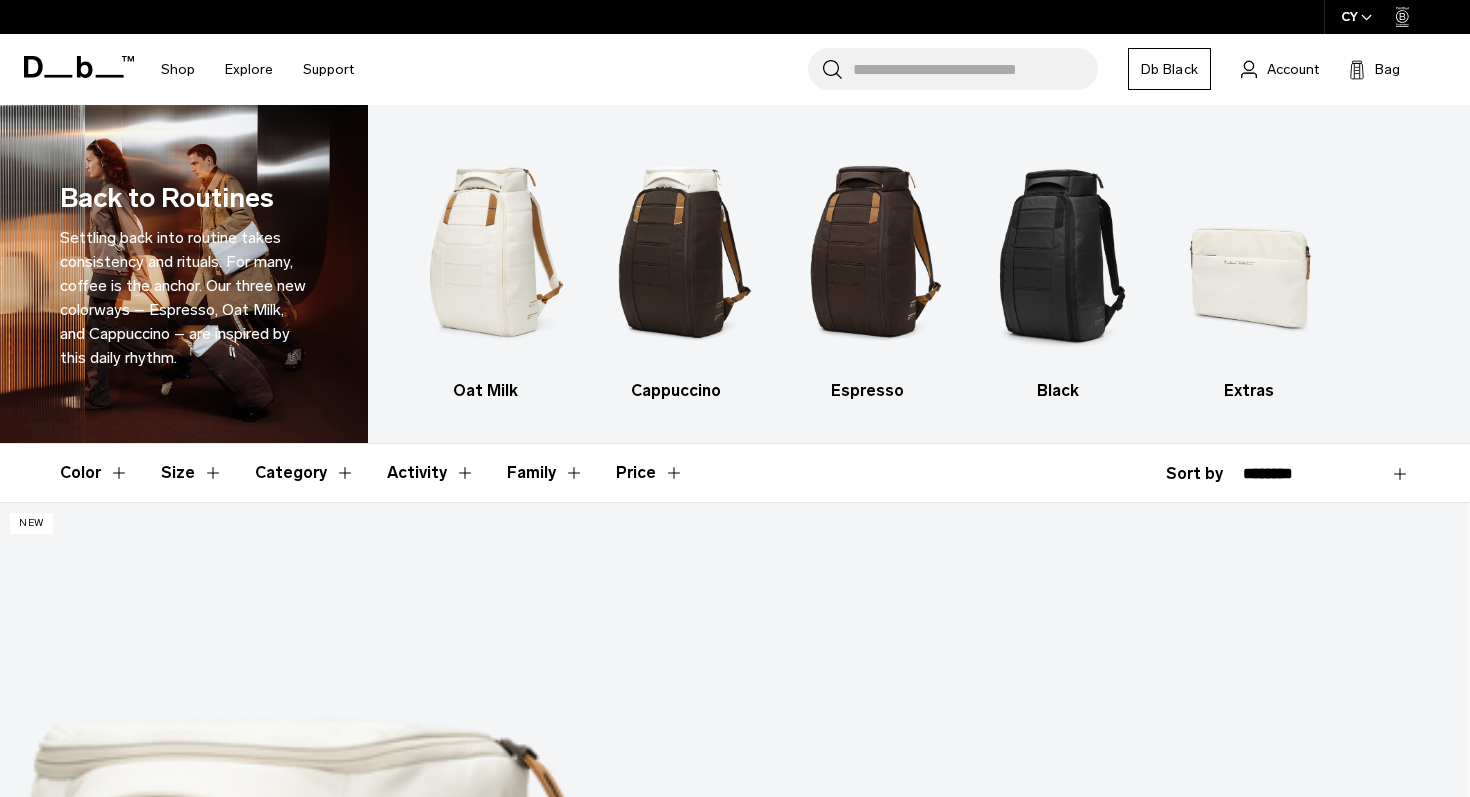scroll, scrollTop: 0, scrollLeft: 0, axis: both 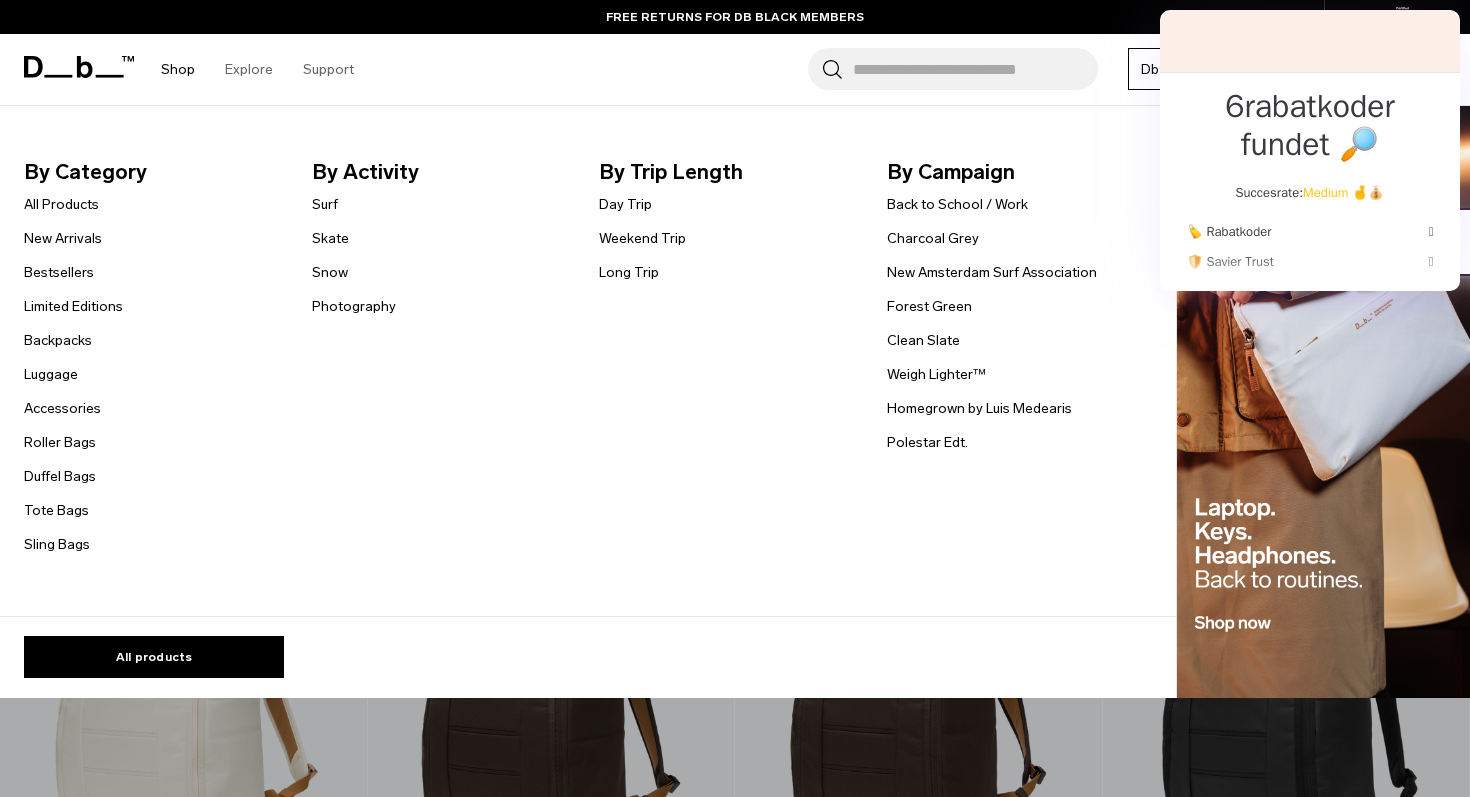 click on "By Campaign" at bounding box center (1015, 172) 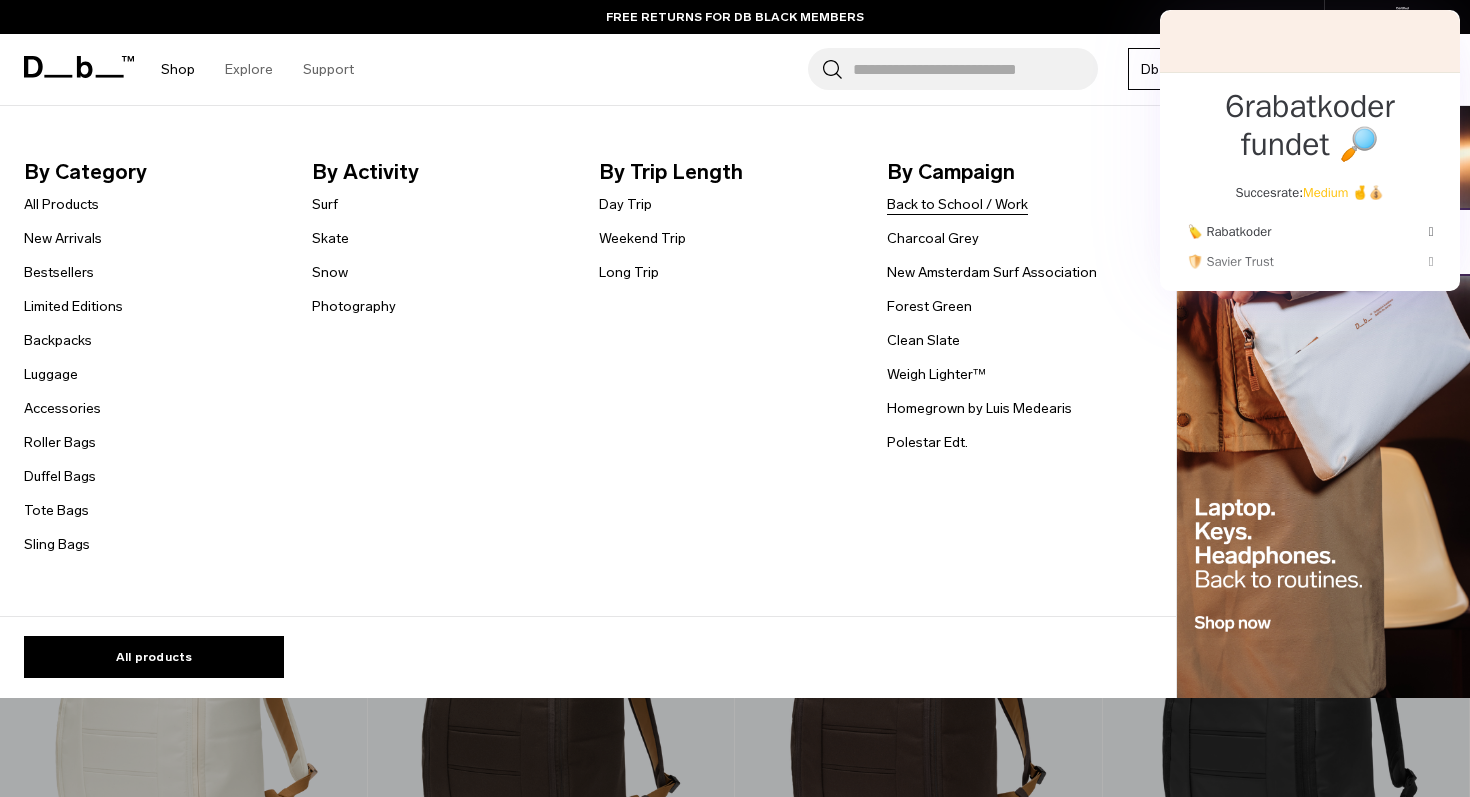 click on "Back to School / Work" at bounding box center [957, 204] 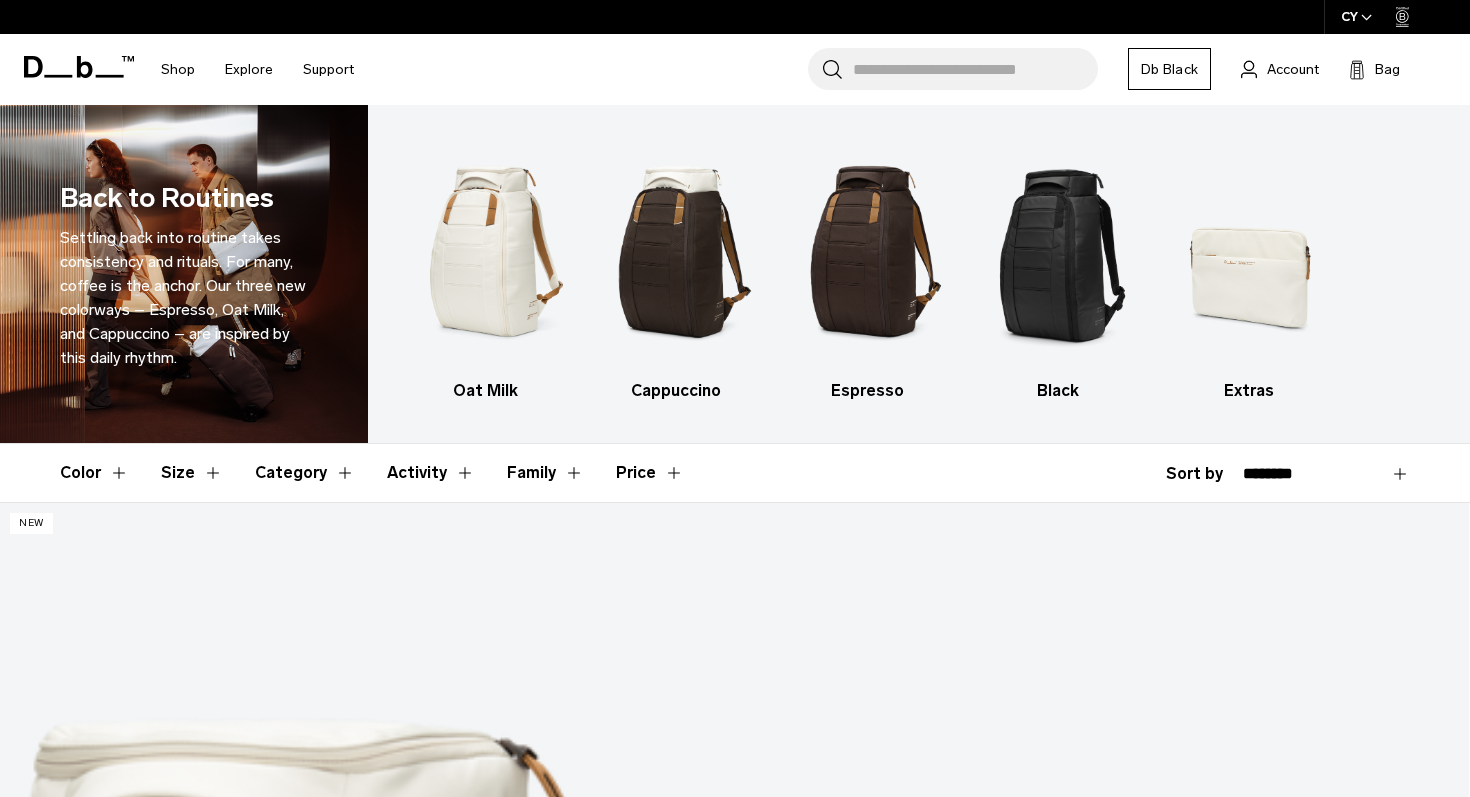 scroll, scrollTop: 0, scrollLeft: 0, axis: both 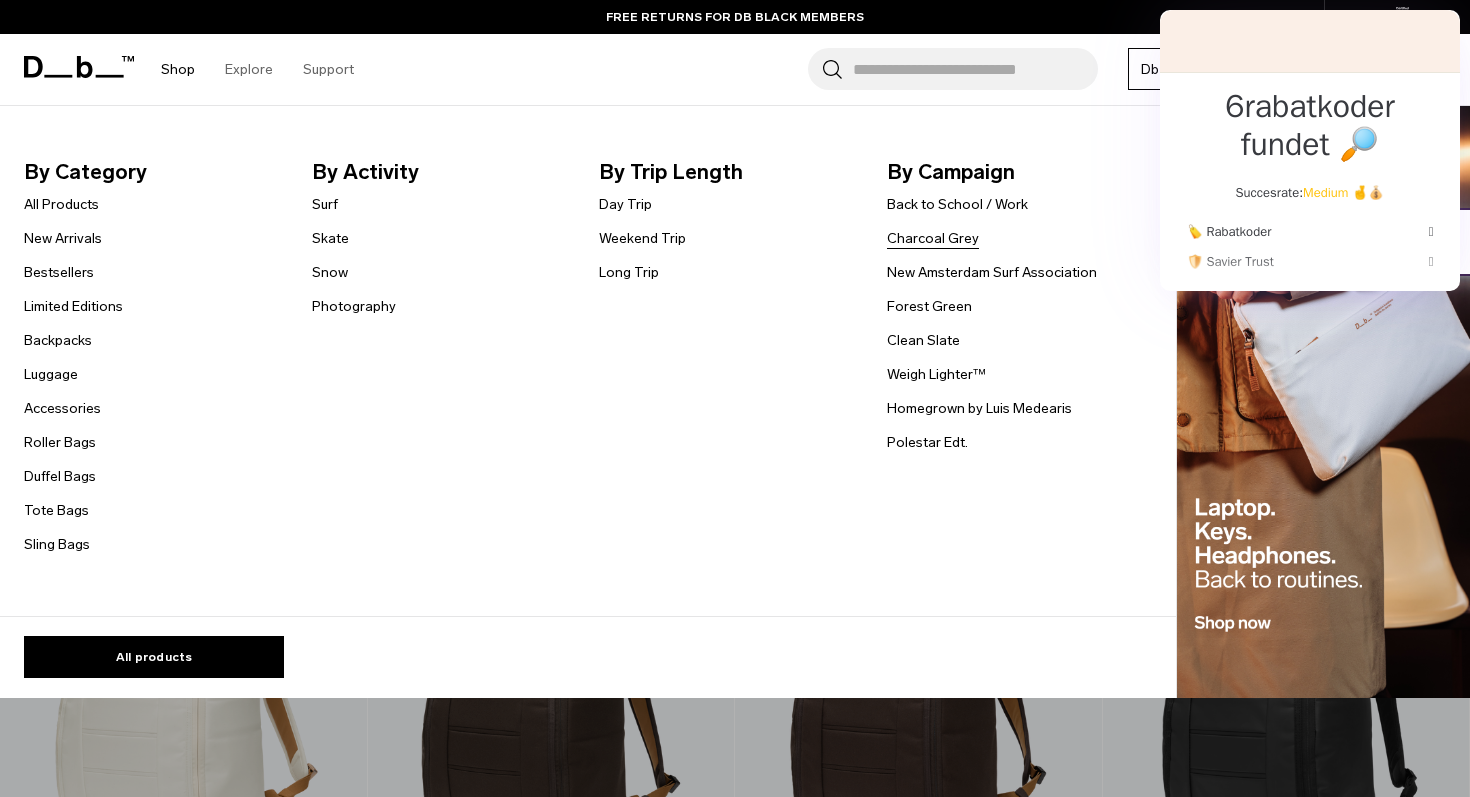 click on "Charcoal Grey" at bounding box center [933, 238] 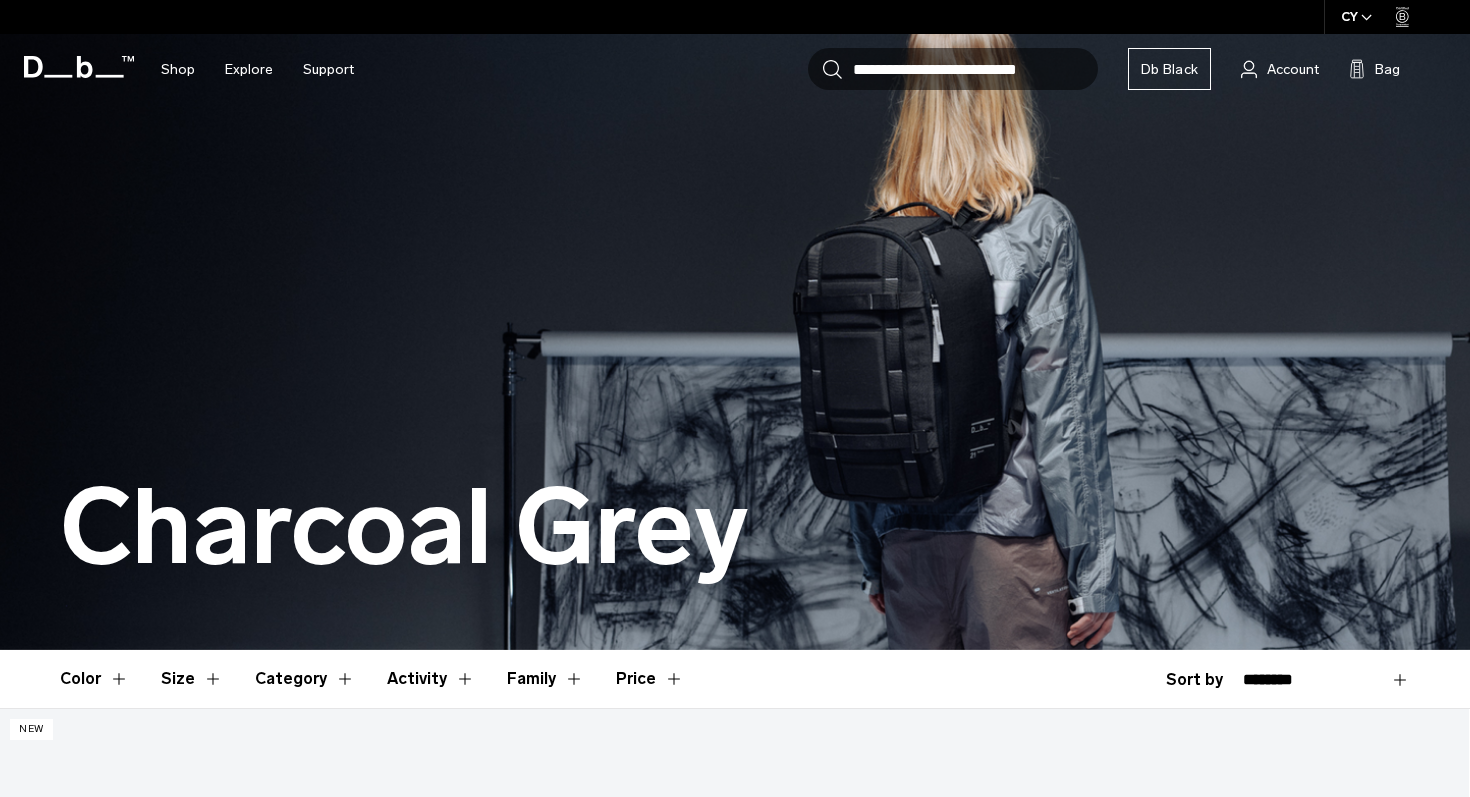 scroll, scrollTop: 0, scrollLeft: 0, axis: both 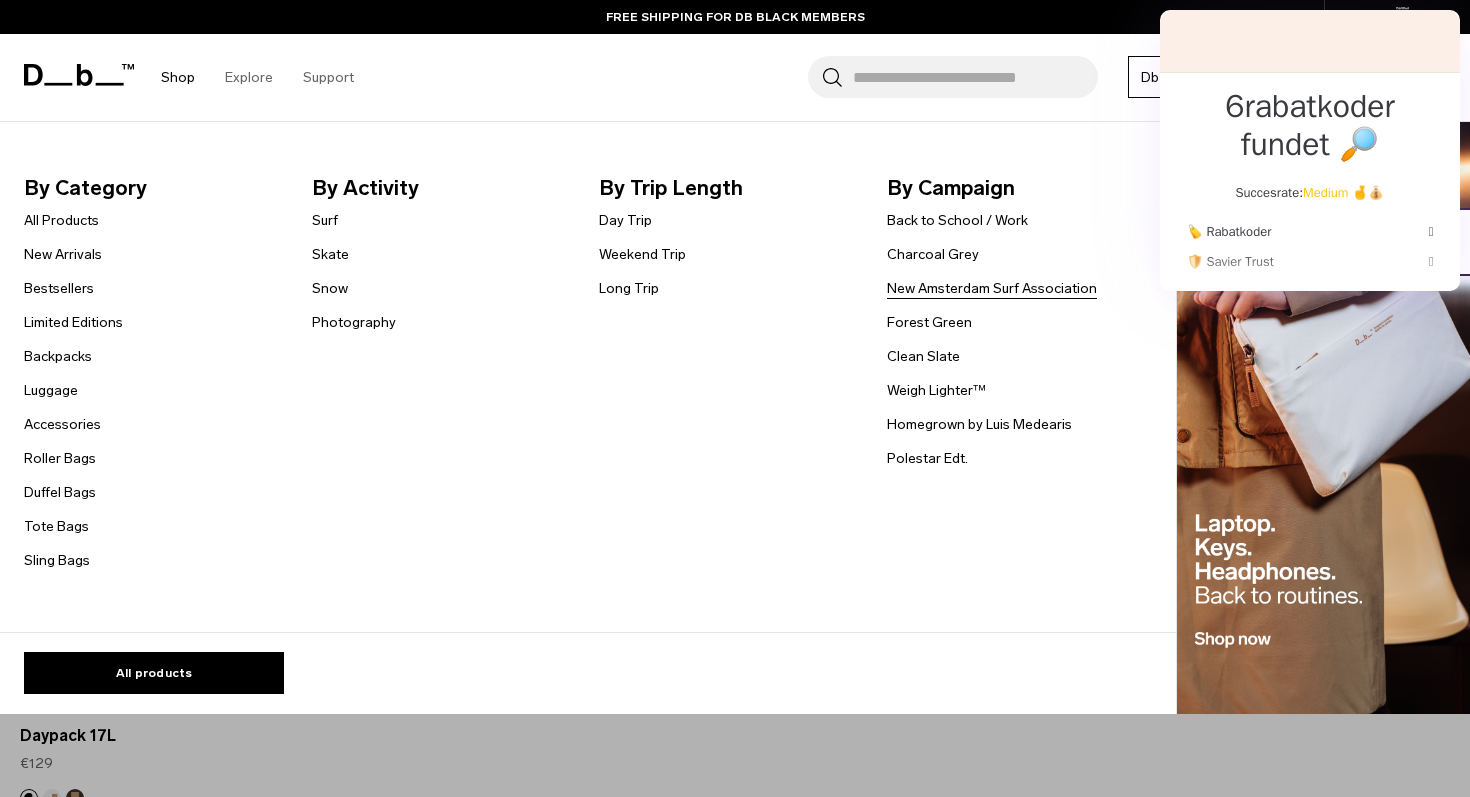 click on "New Amsterdam Surf Association" at bounding box center [992, 288] 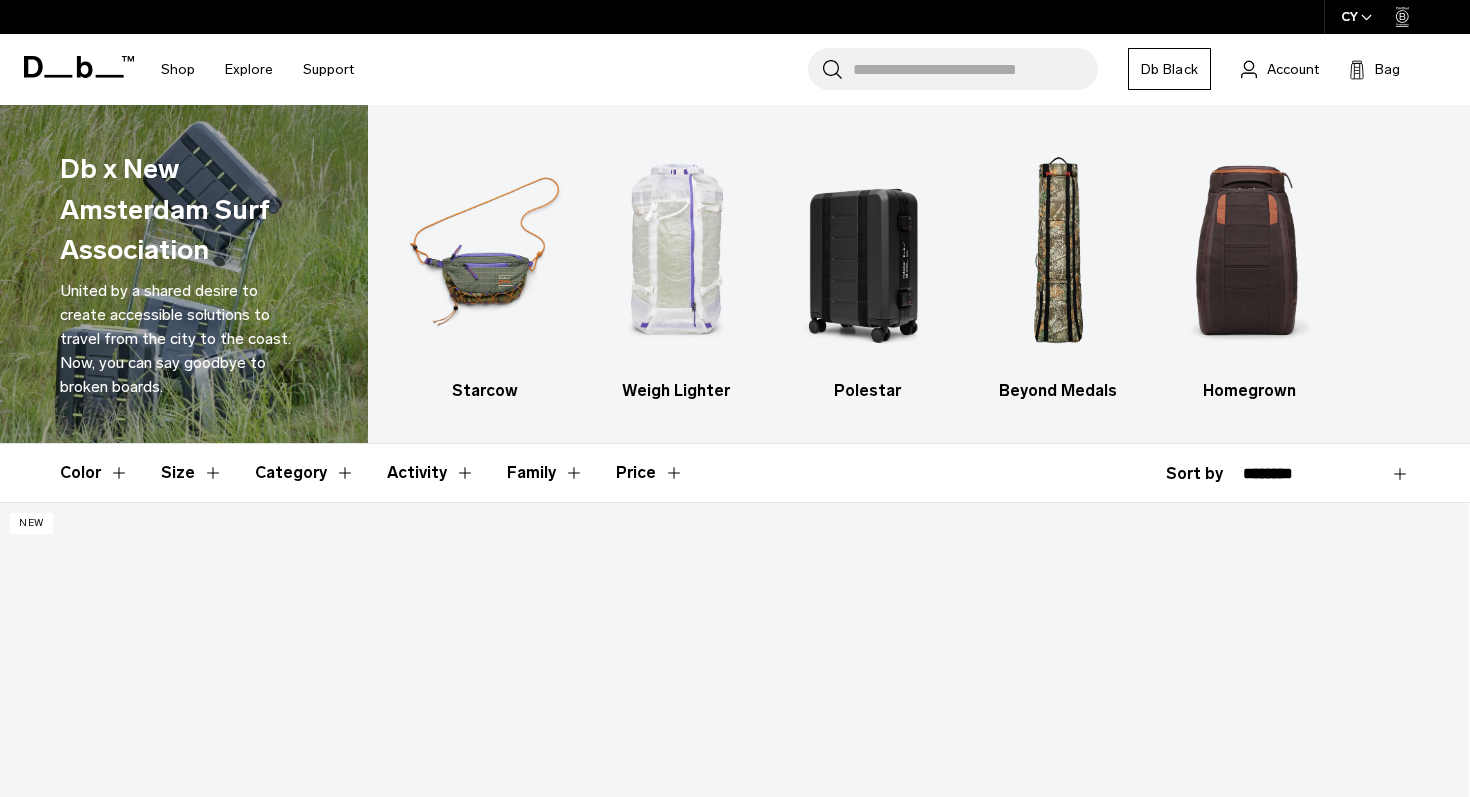 scroll, scrollTop: 0, scrollLeft: 0, axis: both 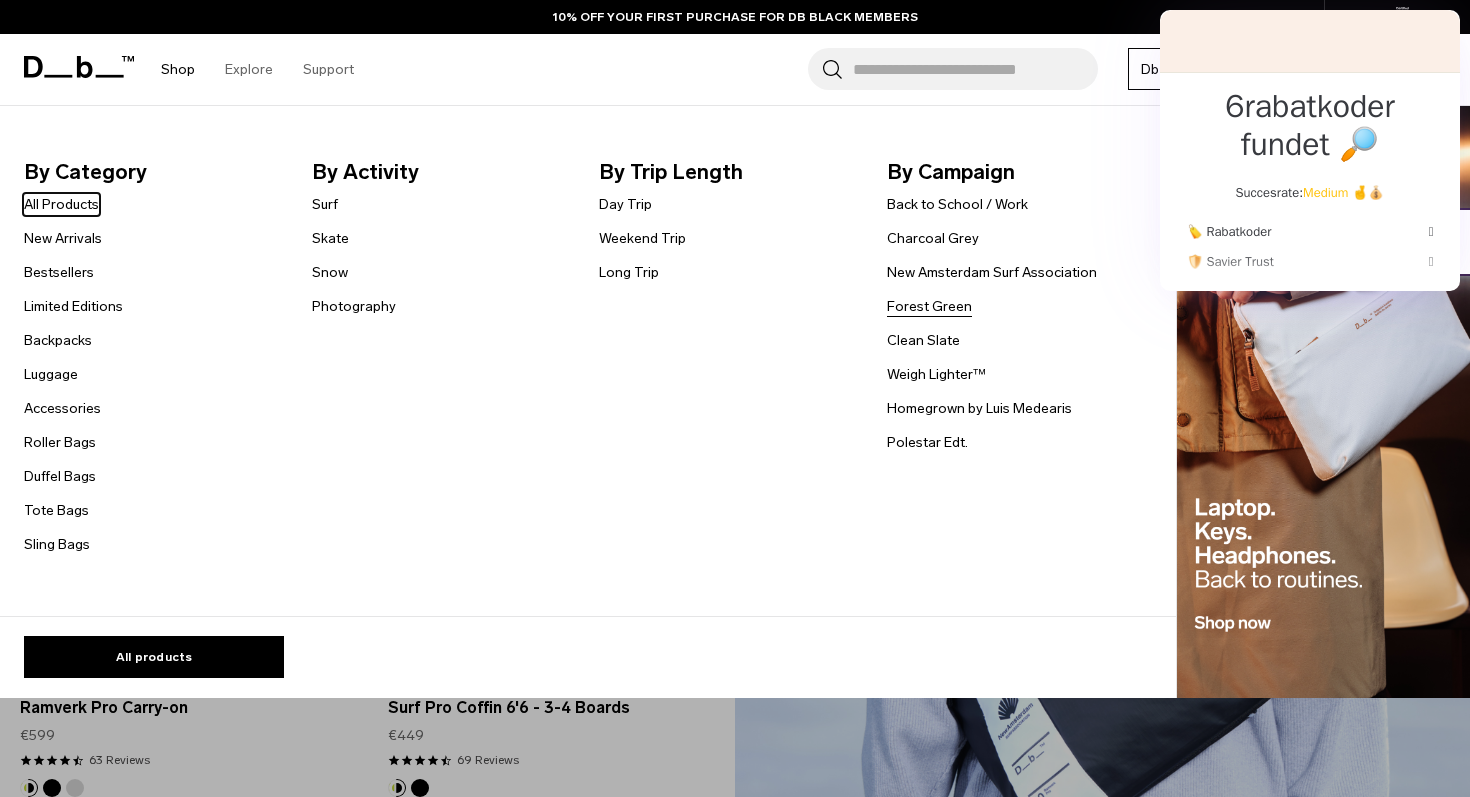 click on "Forest Green" at bounding box center [929, 306] 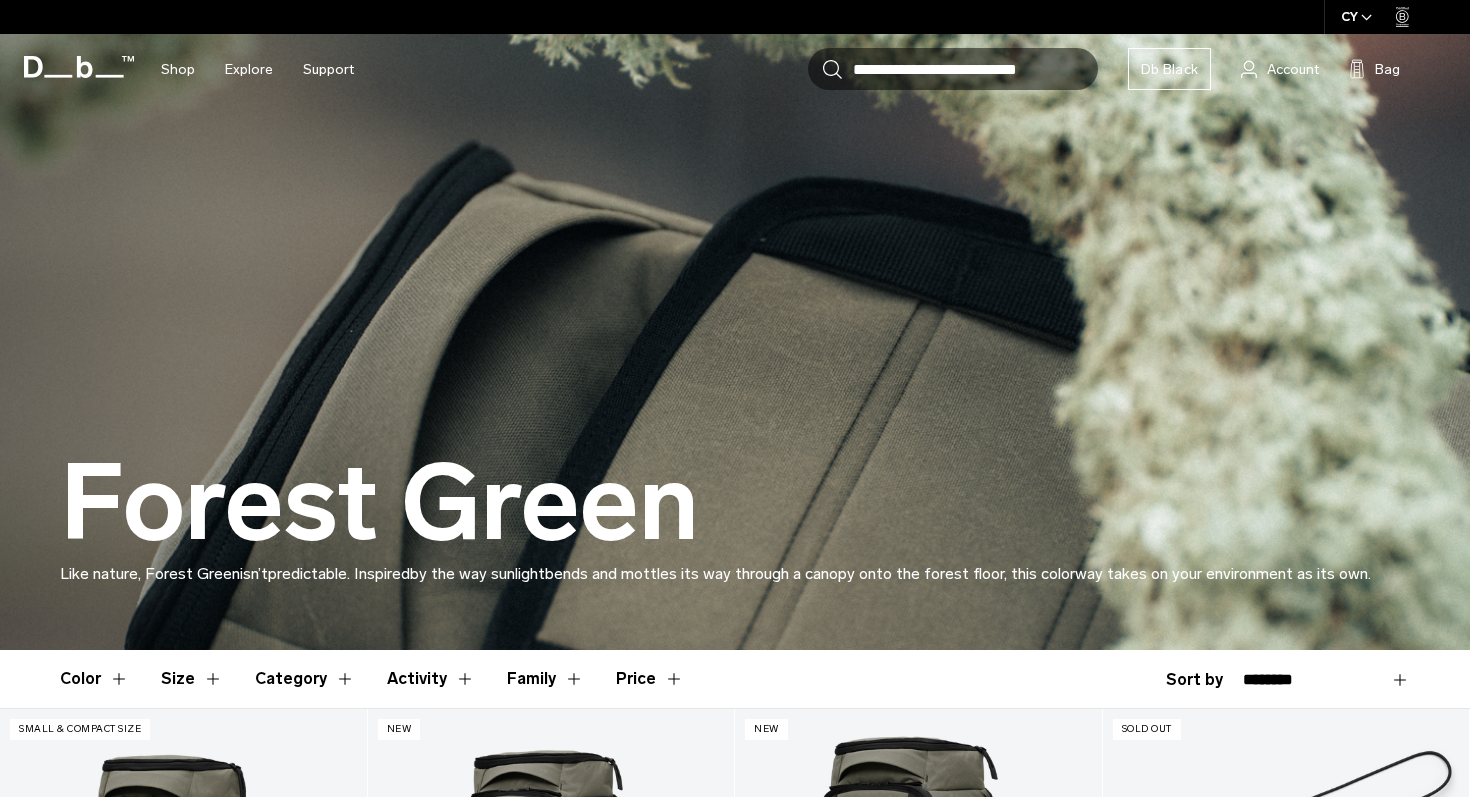 scroll, scrollTop: 0, scrollLeft: 0, axis: both 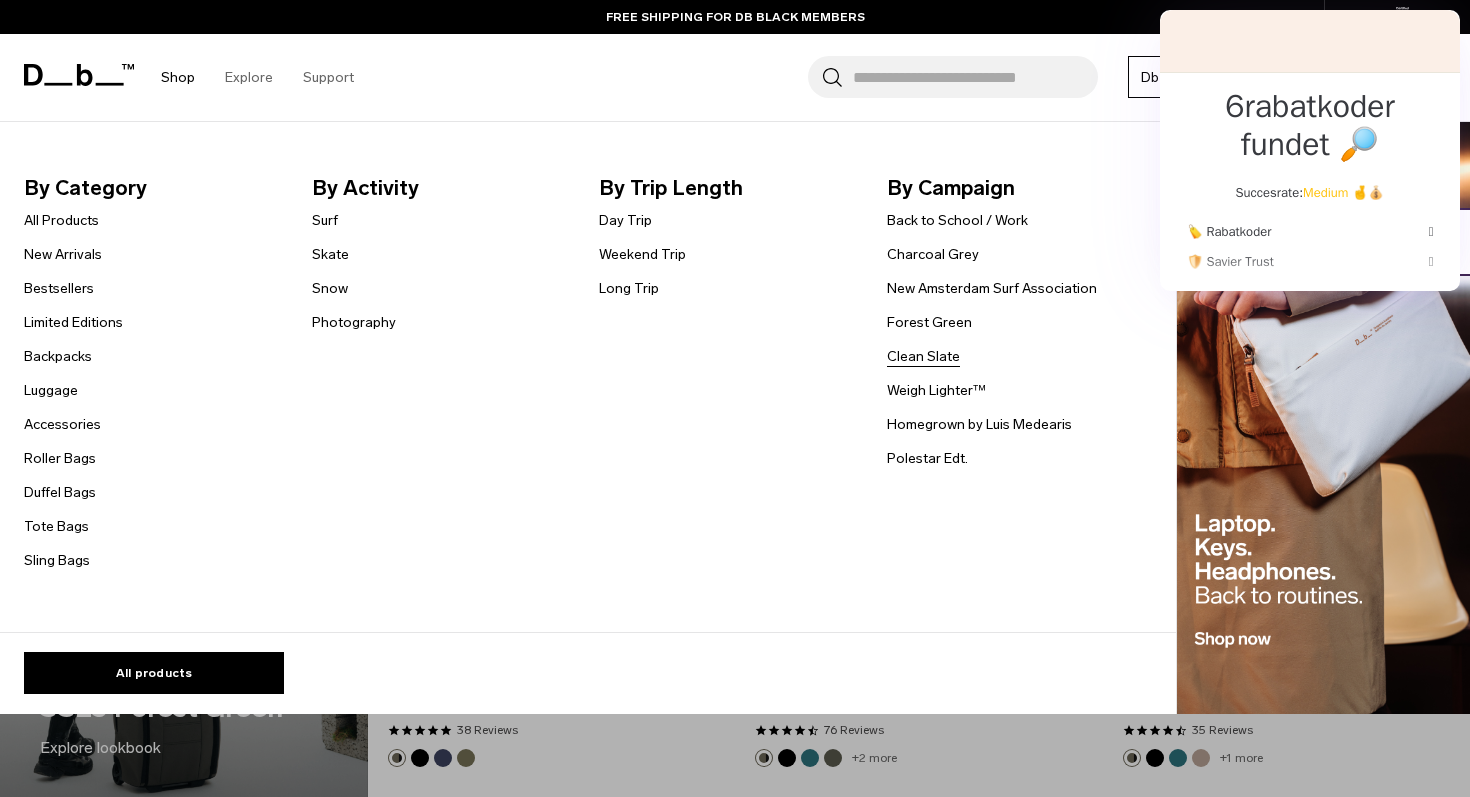 click on "Clean Slate" at bounding box center [923, 356] 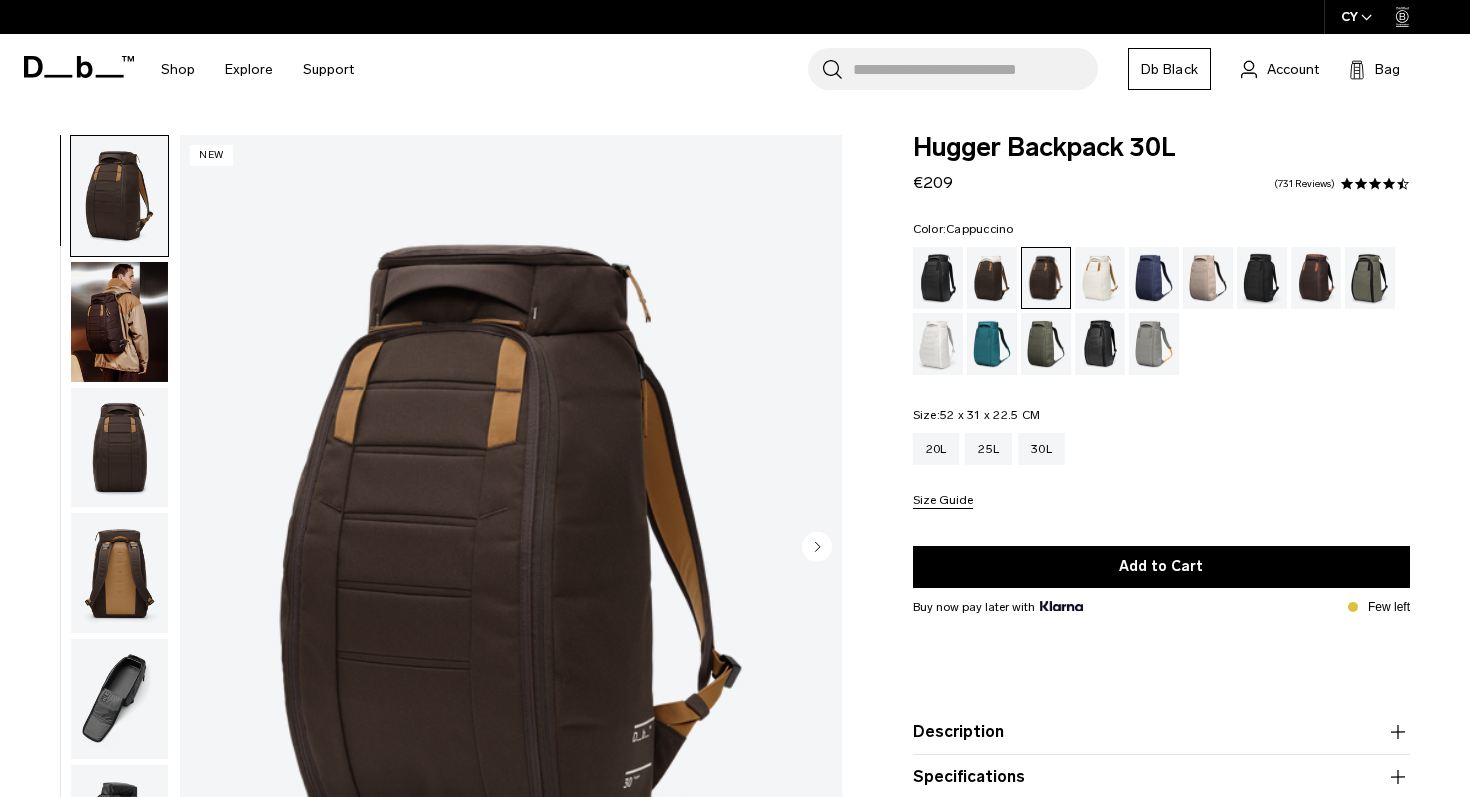 scroll, scrollTop: 0, scrollLeft: 0, axis: both 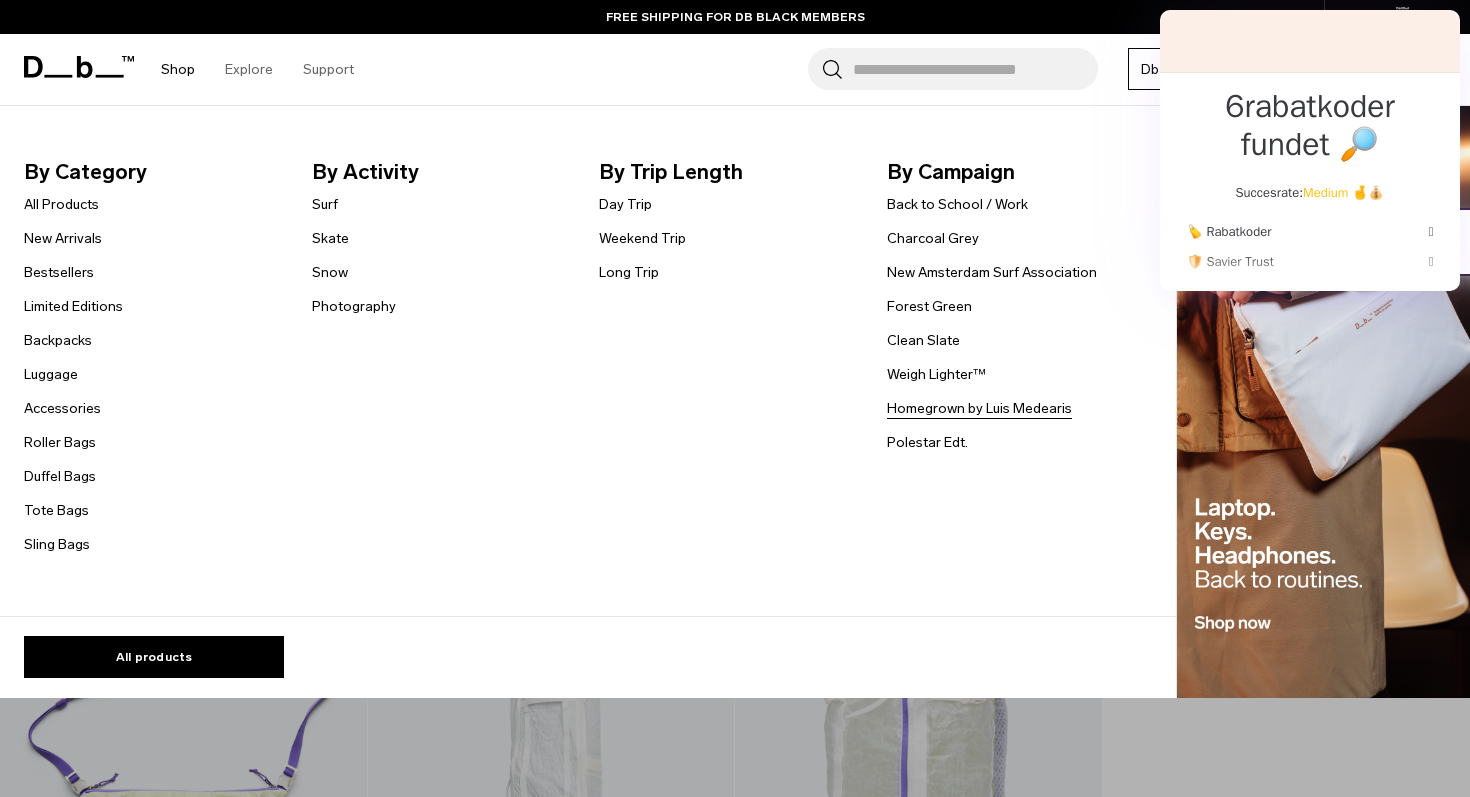 click on "Homegrown by Luis Medearis" at bounding box center (979, 408) 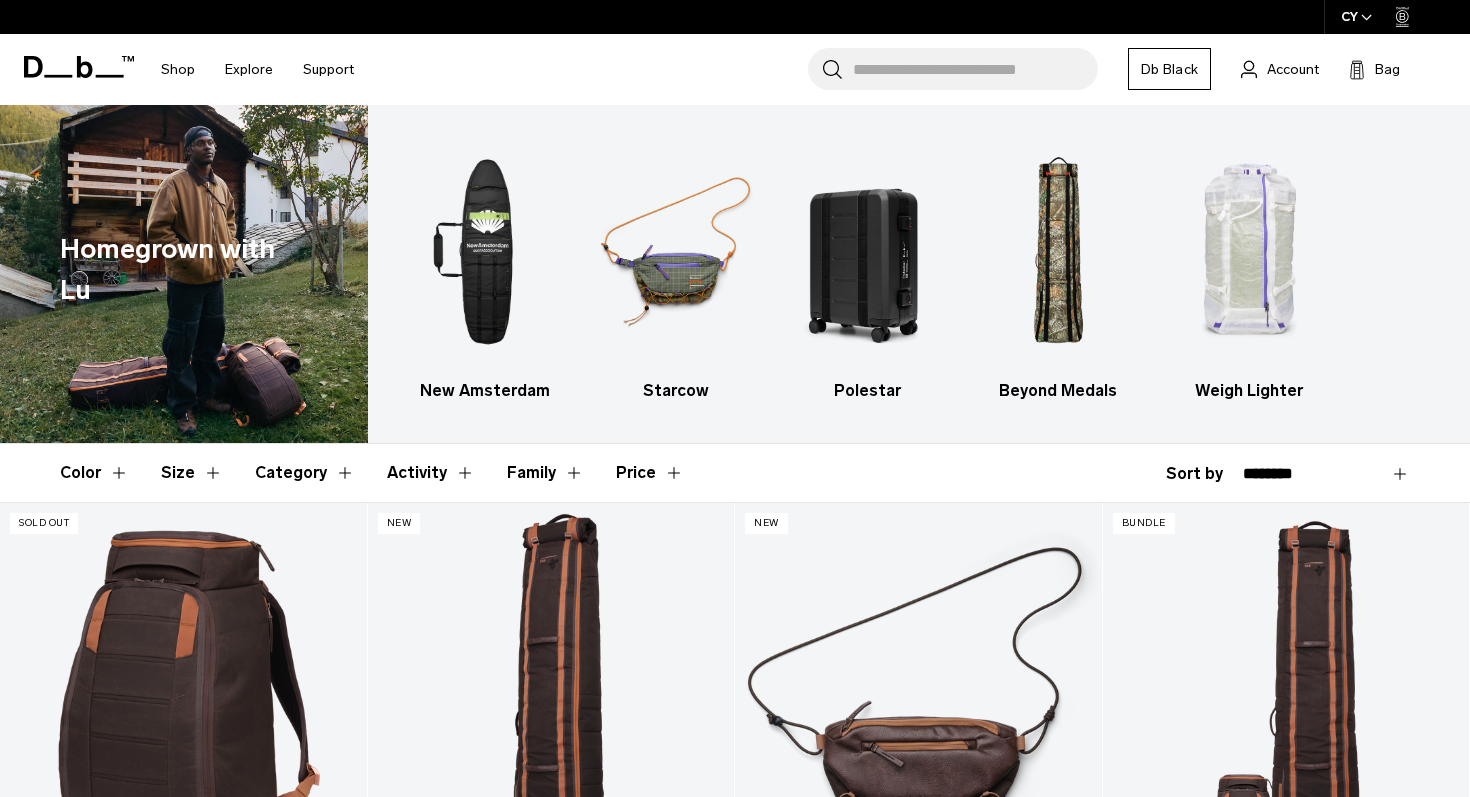 scroll, scrollTop: 0, scrollLeft: 0, axis: both 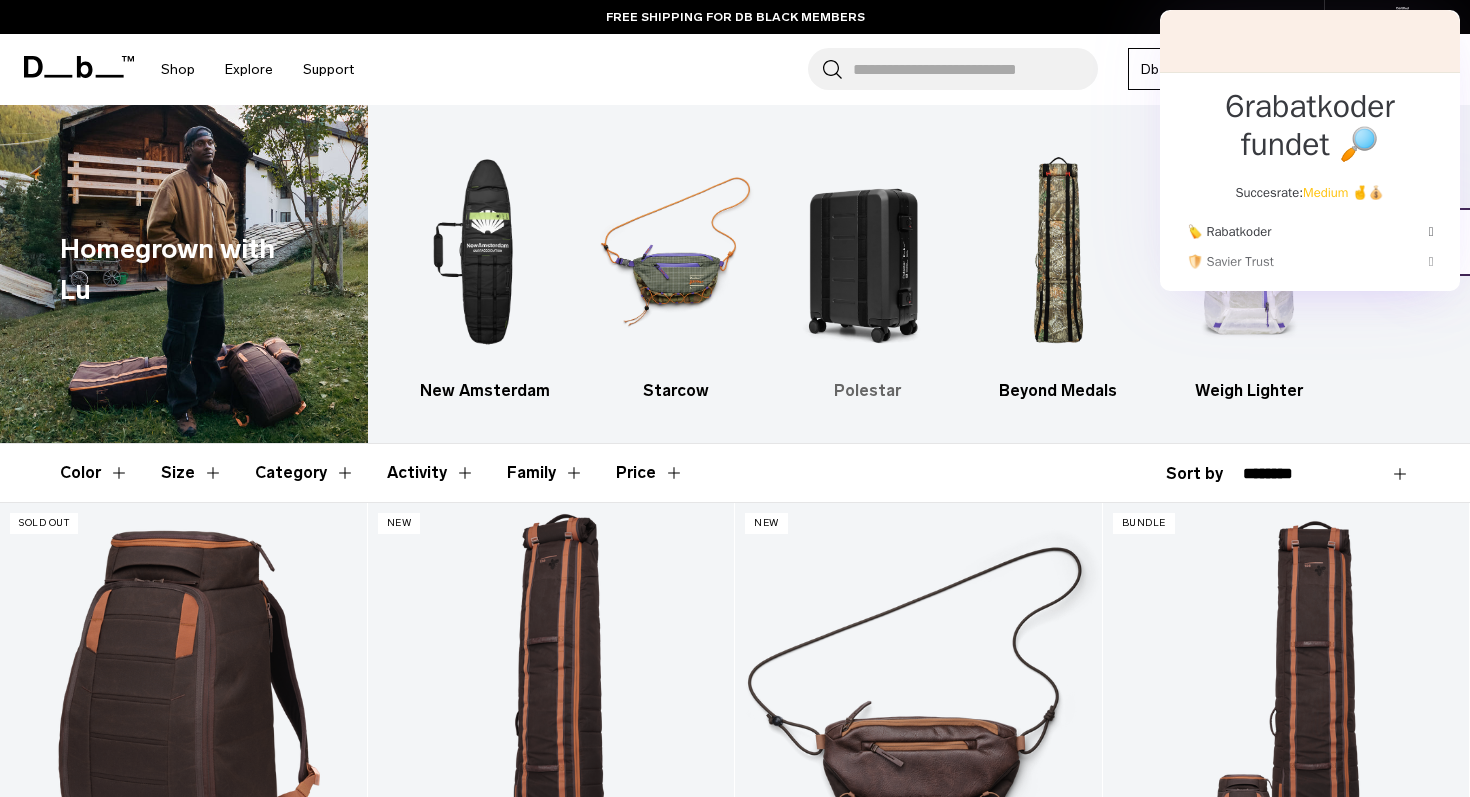 click at bounding box center [867, 252] 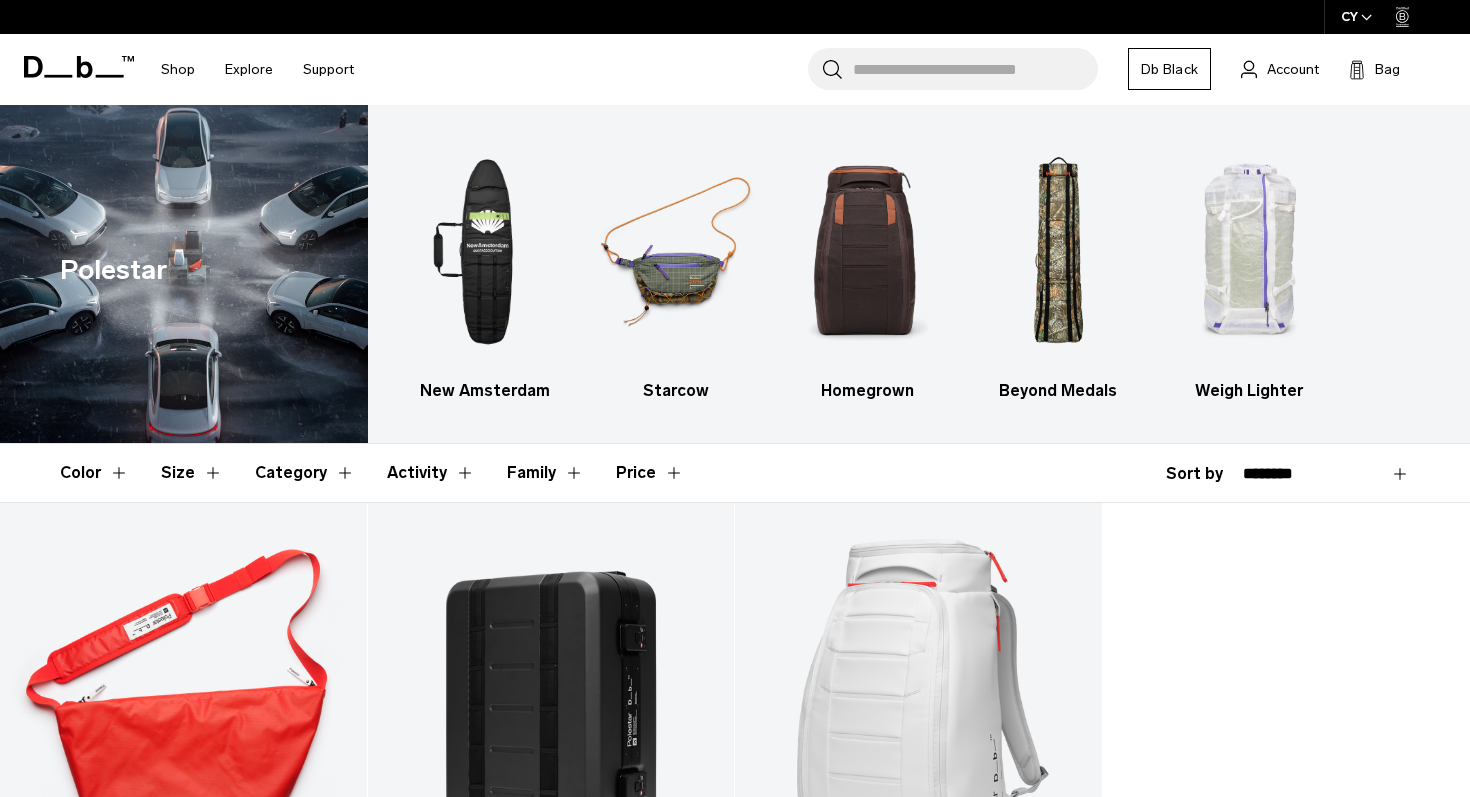 scroll, scrollTop: 0, scrollLeft: 0, axis: both 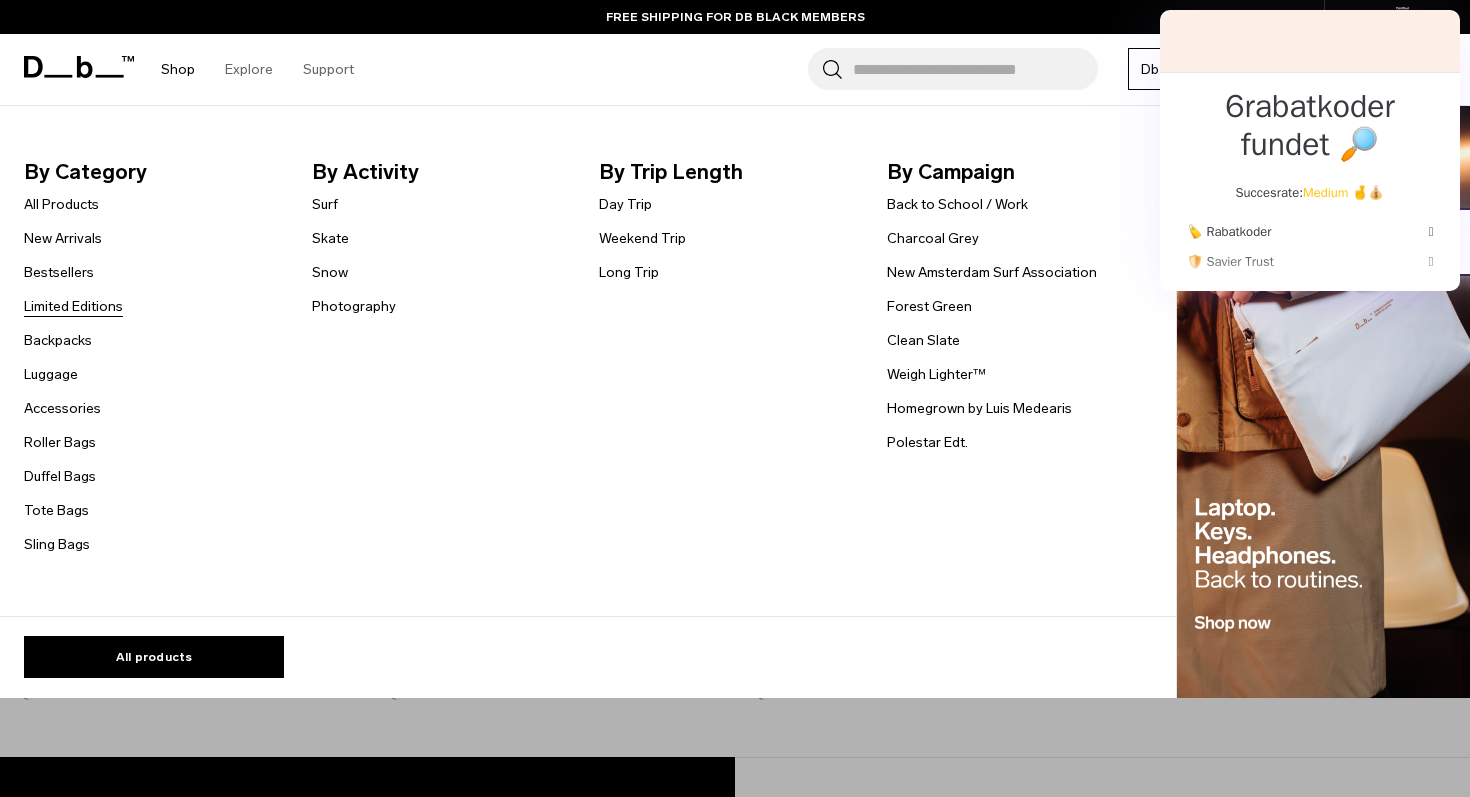 click on "Limited Editions" at bounding box center (73, 306) 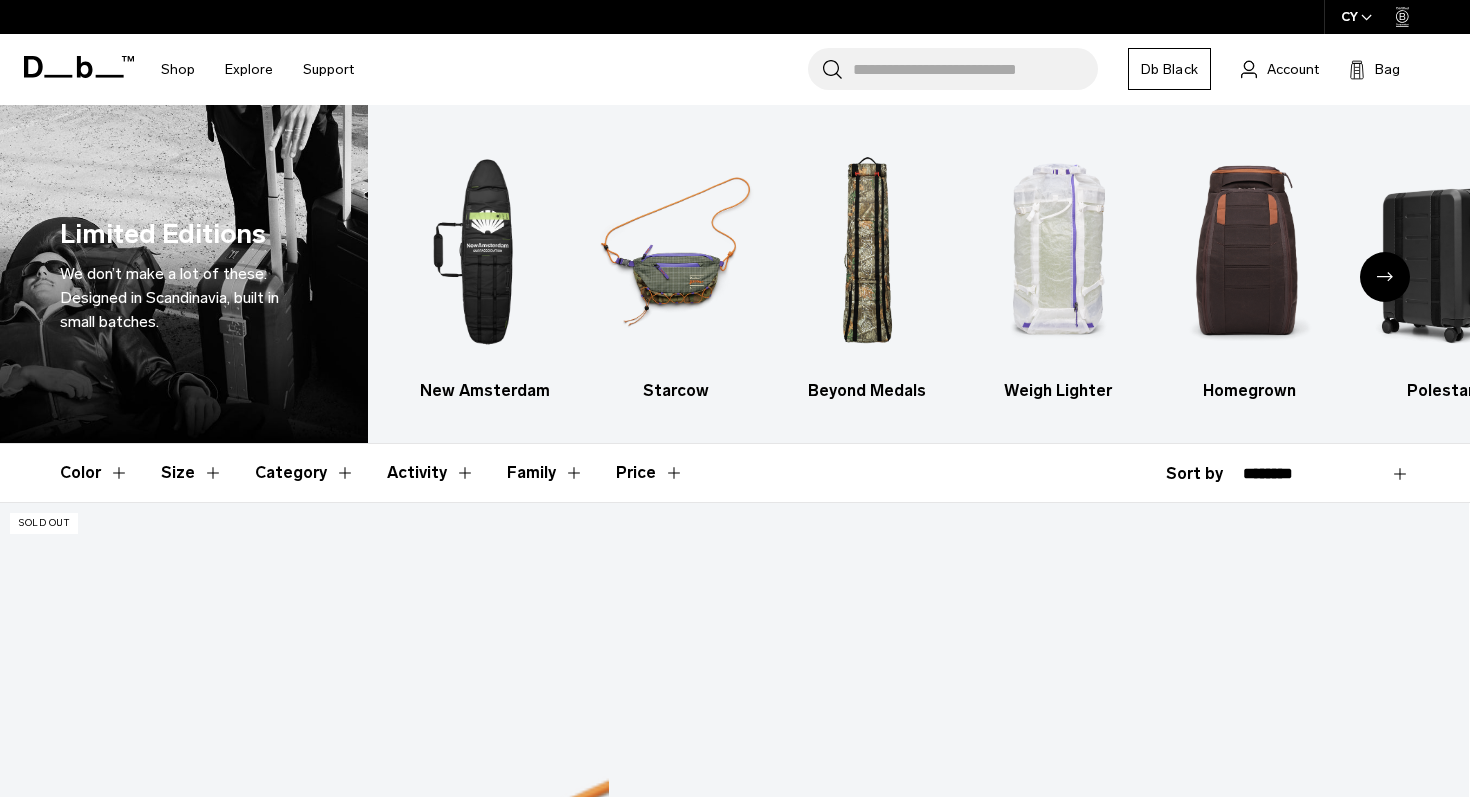 scroll, scrollTop: 0, scrollLeft: 0, axis: both 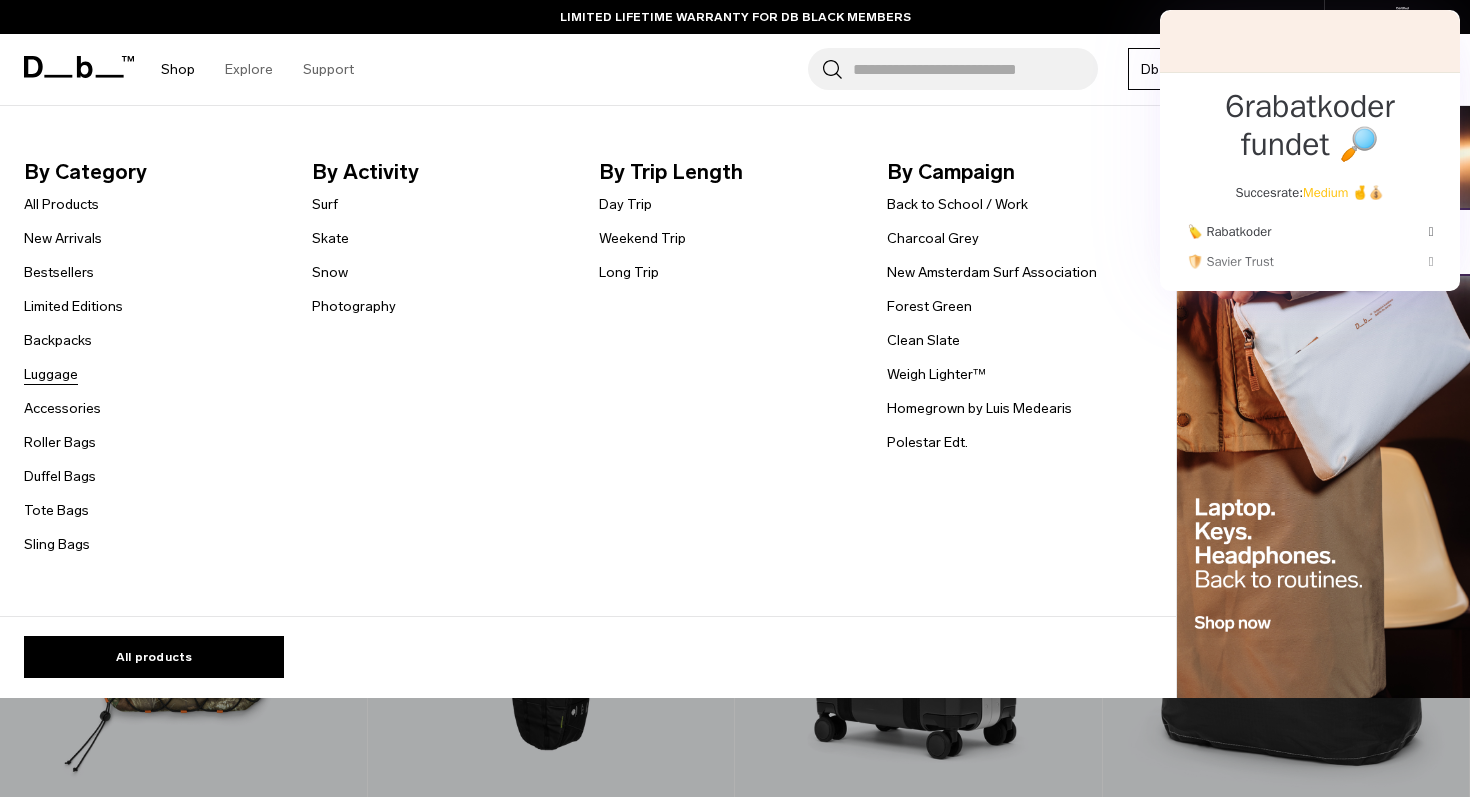 click on "Luggage" at bounding box center (51, 374) 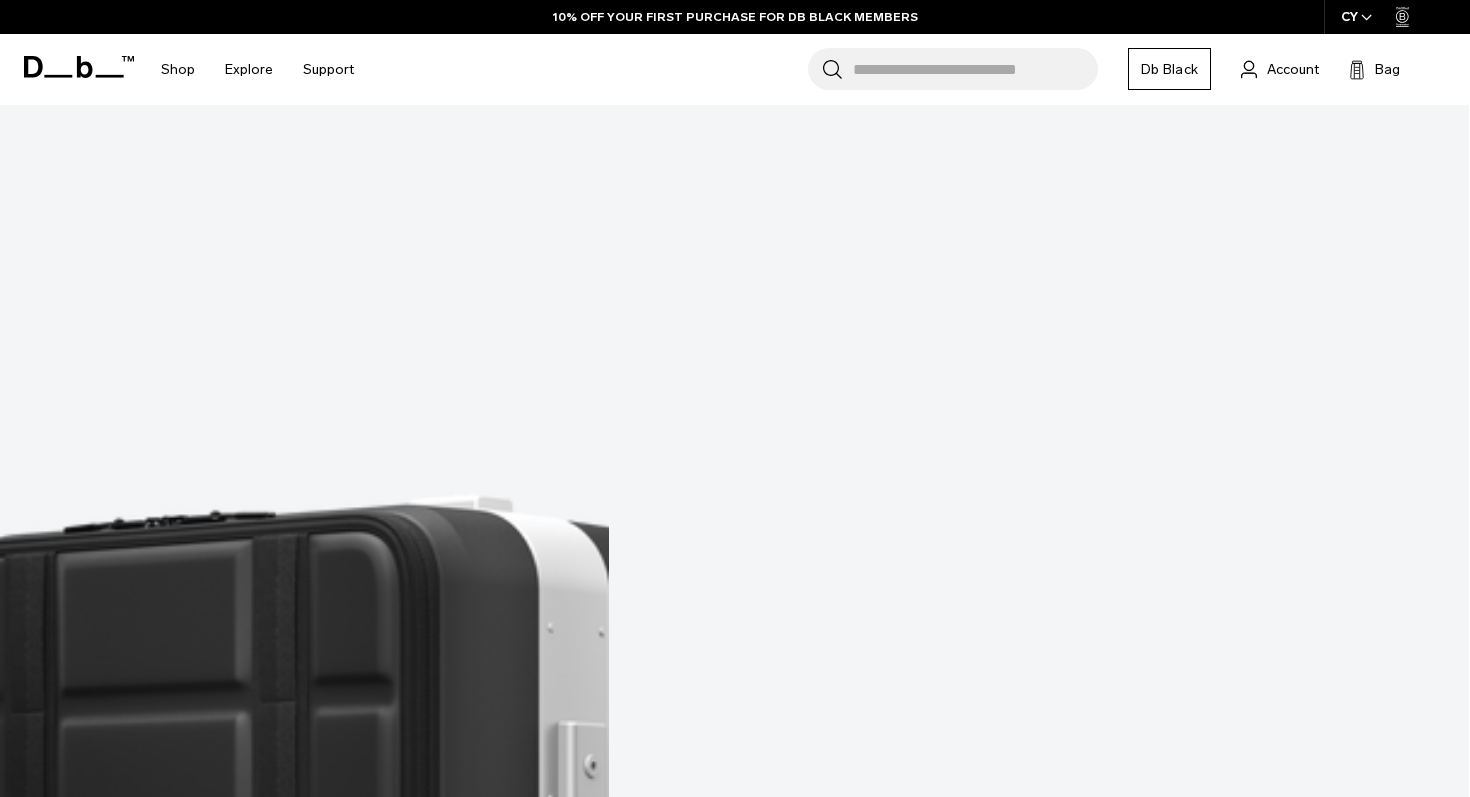scroll, scrollTop: 619, scrollLeft: 0, axis: vertical 